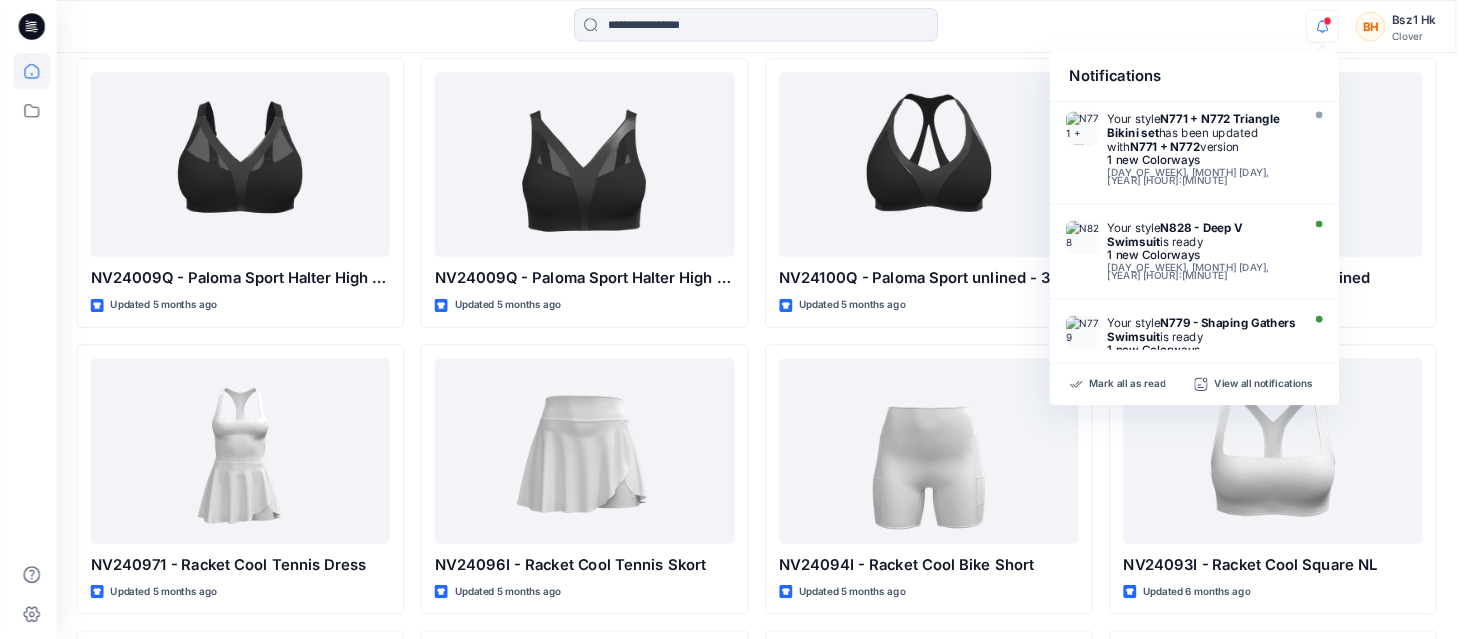 scroll, scrollTop: 3330, scrollLeft: 0, axis: vertical 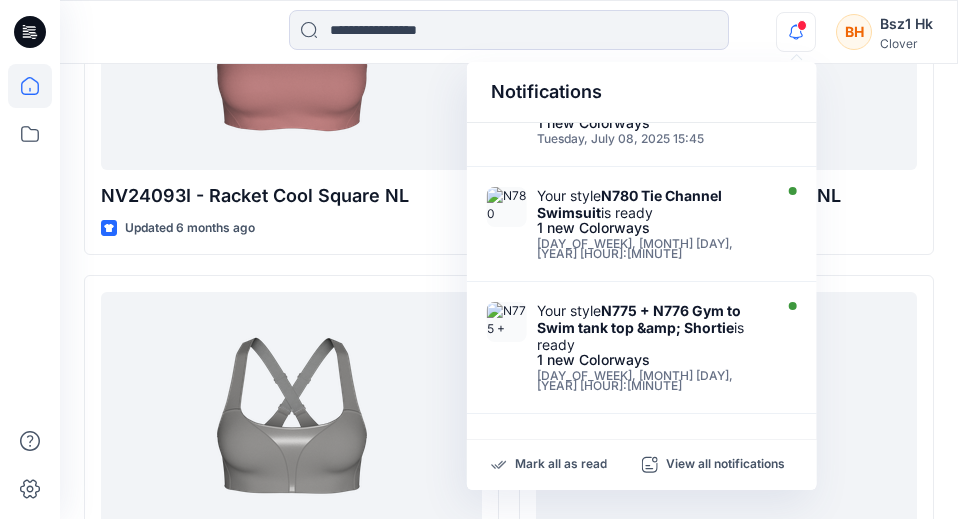 click at bounding box center [802, 25] 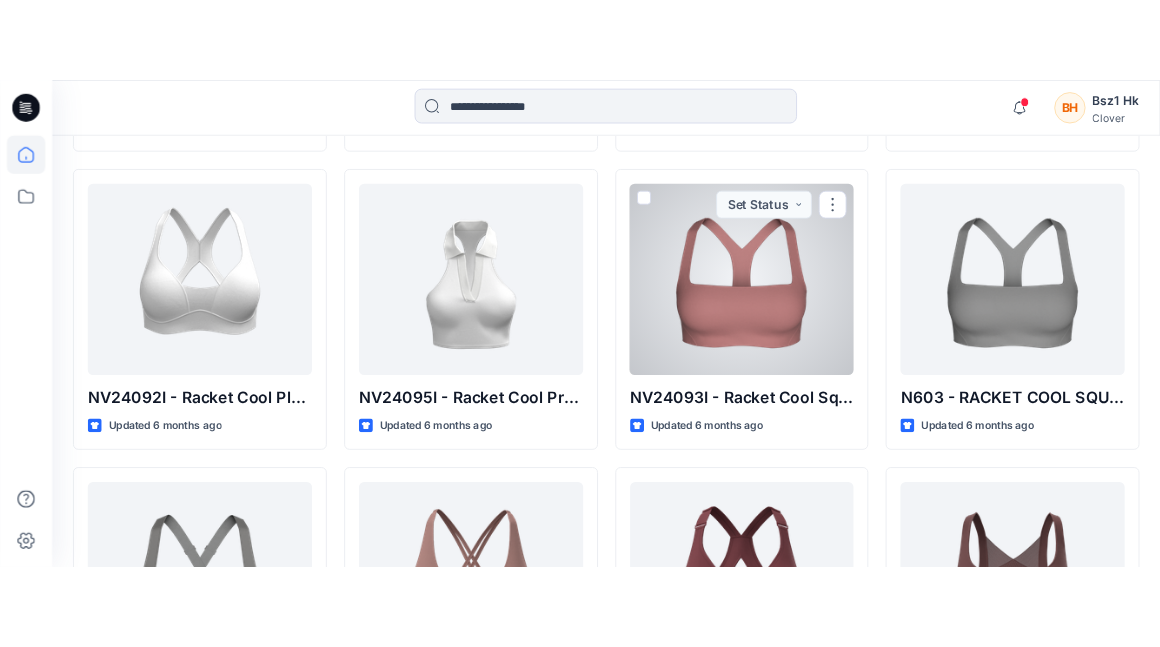 scroll, scrollTop: 4096, scrollLeft: 0, axis: vertical 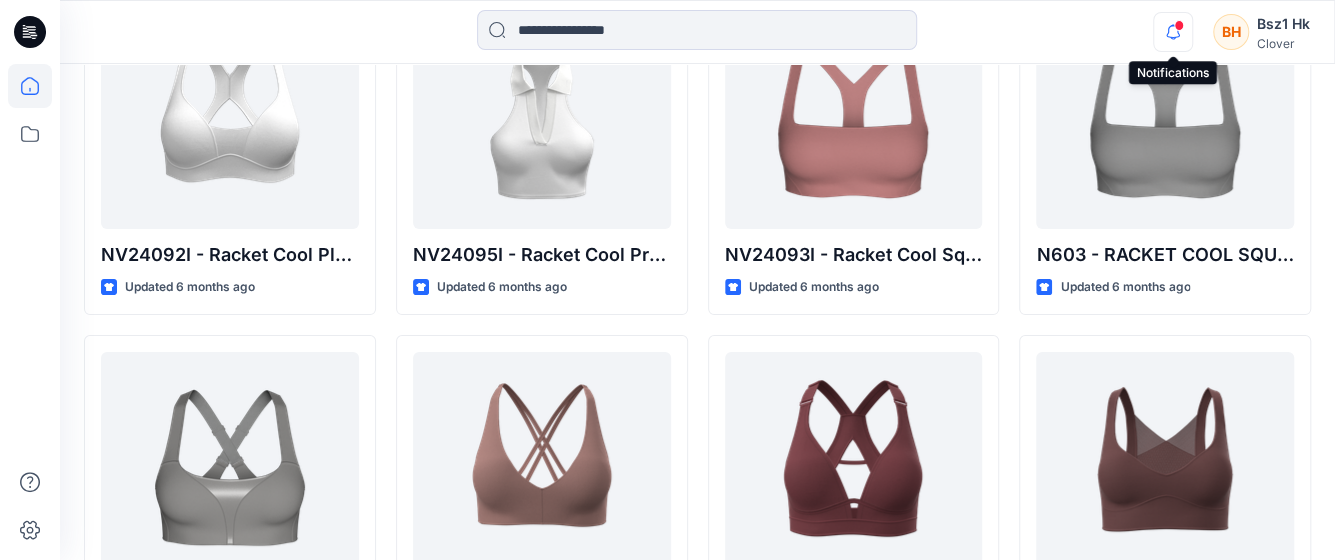 click 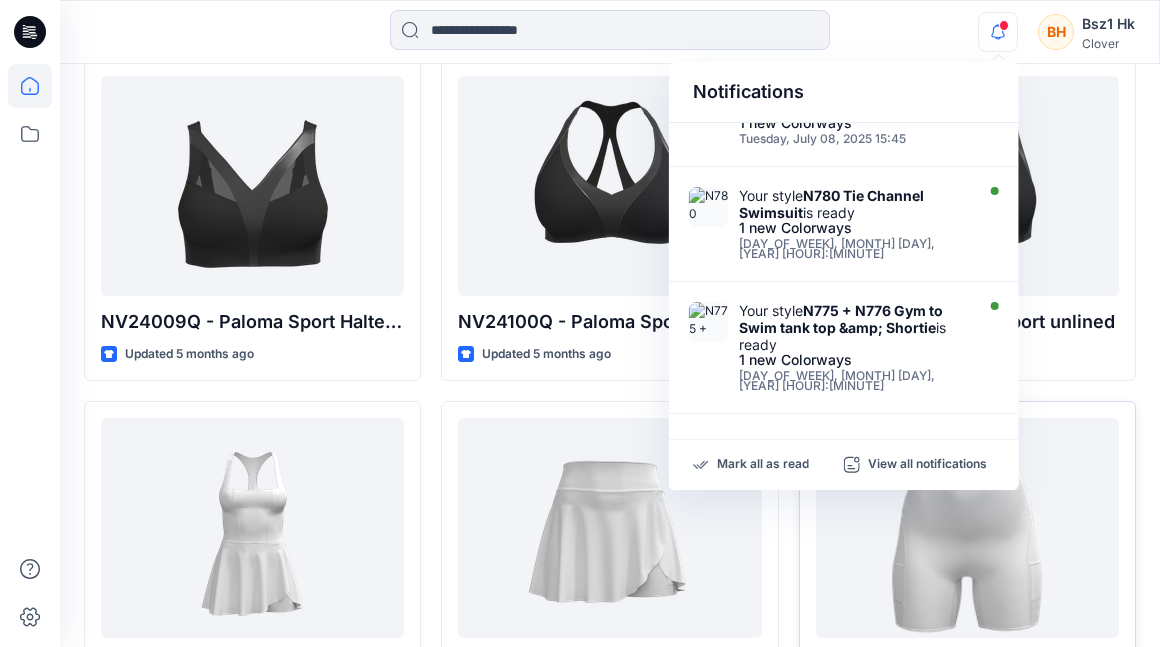 scroll, scrollTop: 4496, scrollLeft: 0, axis: vertical 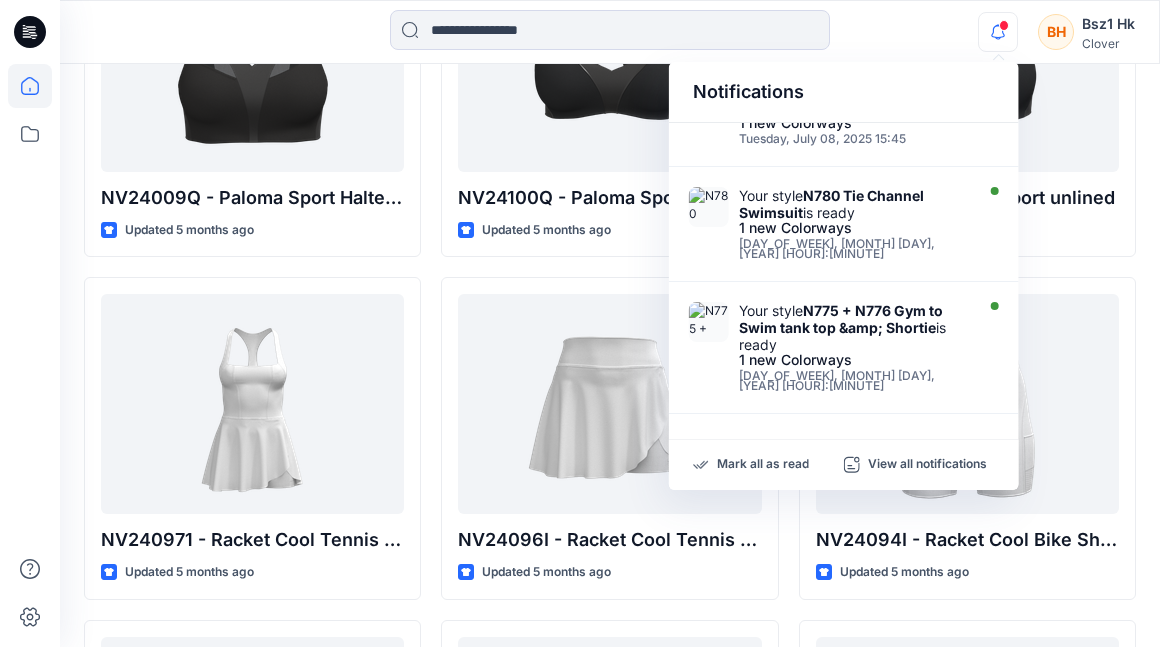 click at bounding box center [1004, 25] 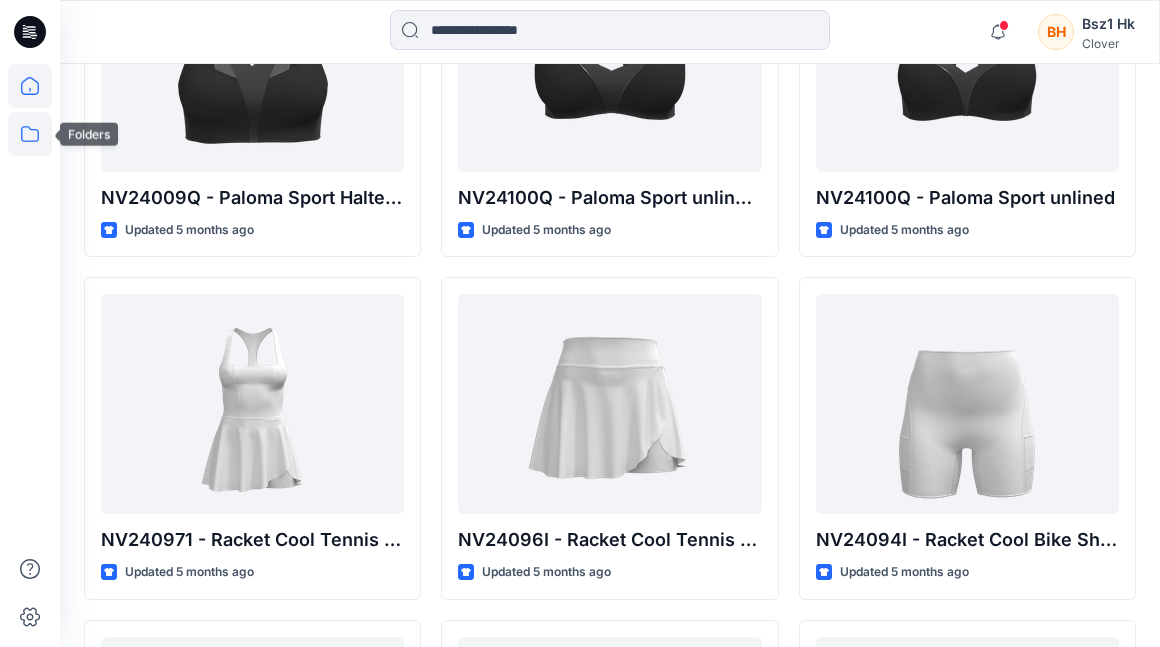 click 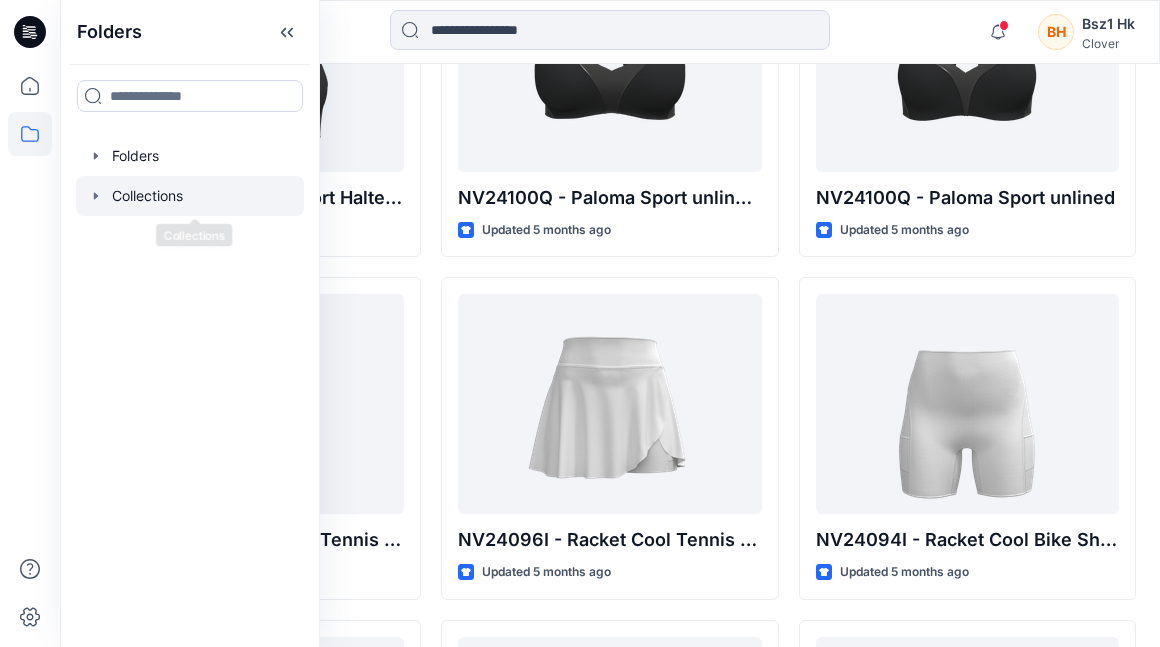 click at bounding box center [190, 196] 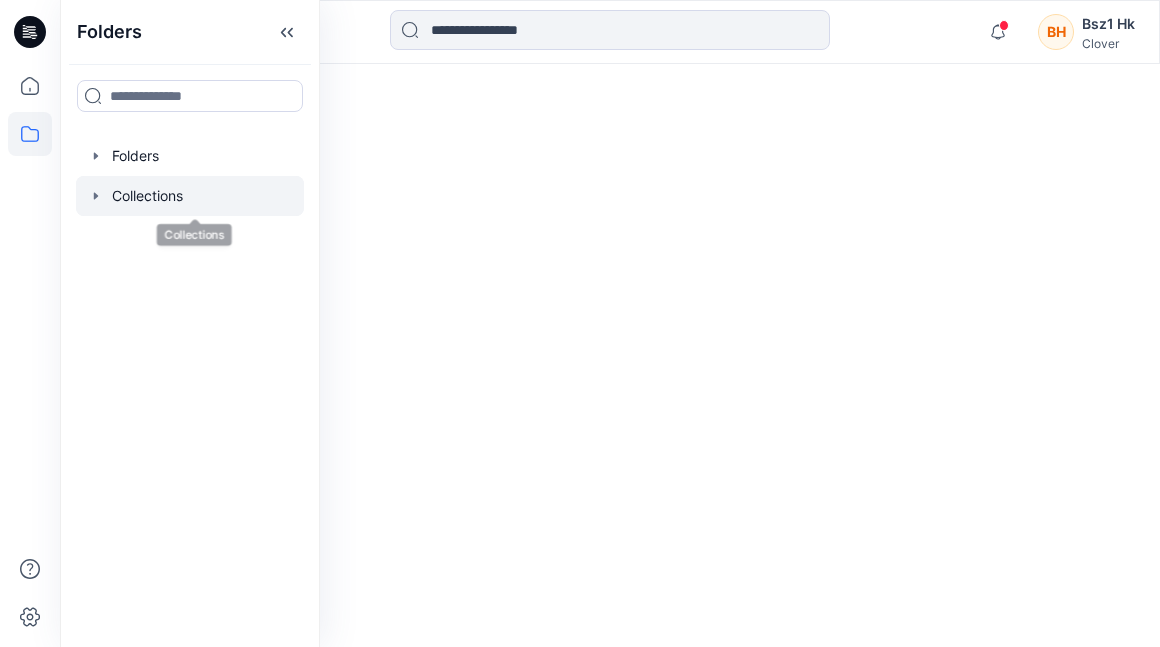 scroll, scrollTop: 0, scrollLeft: 0, axis: both 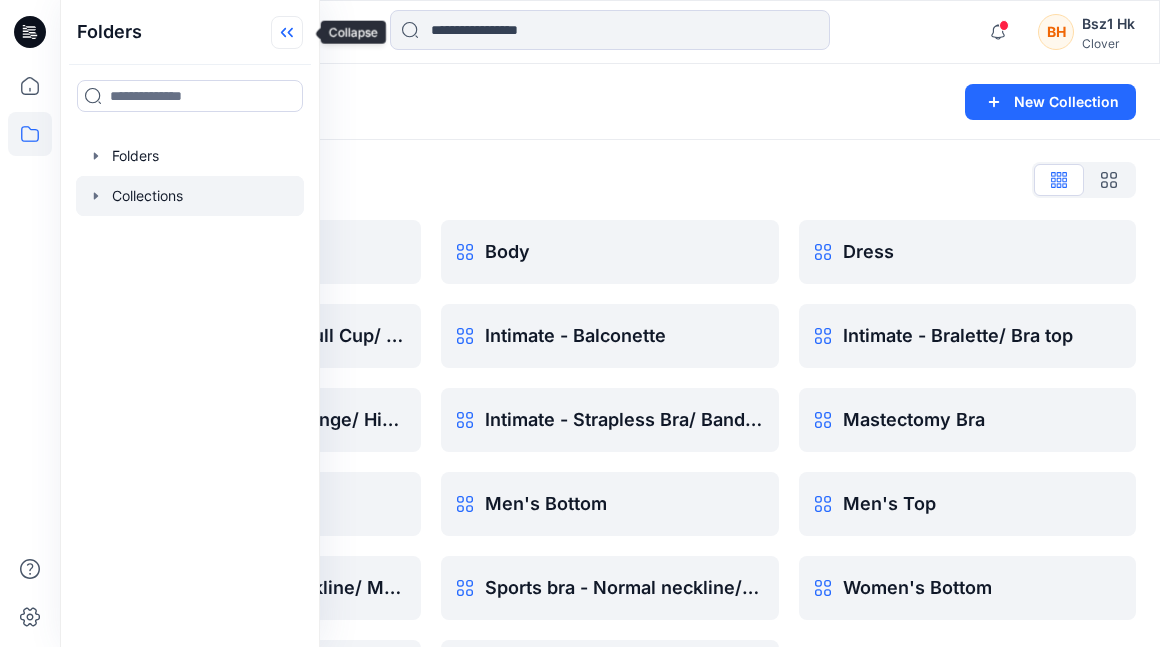 click 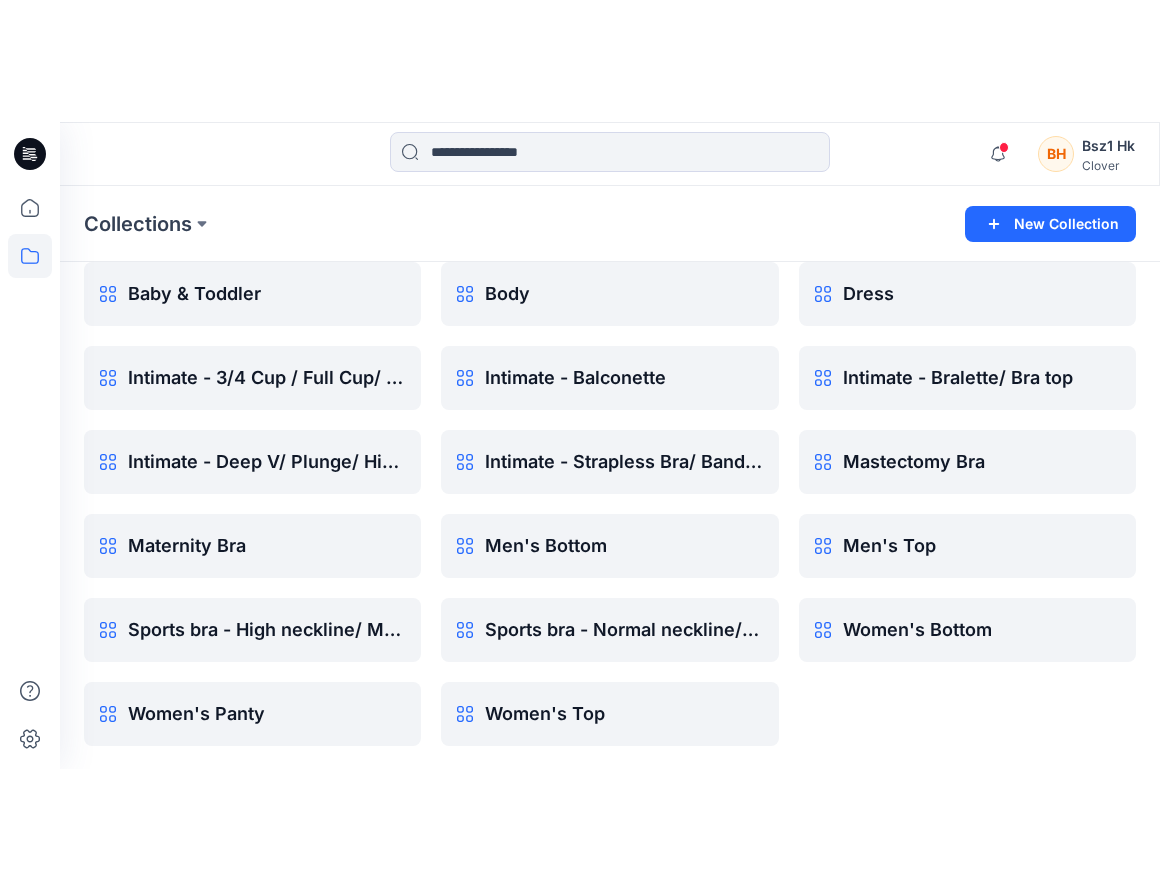scroll, scrollTop: 0, scrollLeft: 0, axis: both 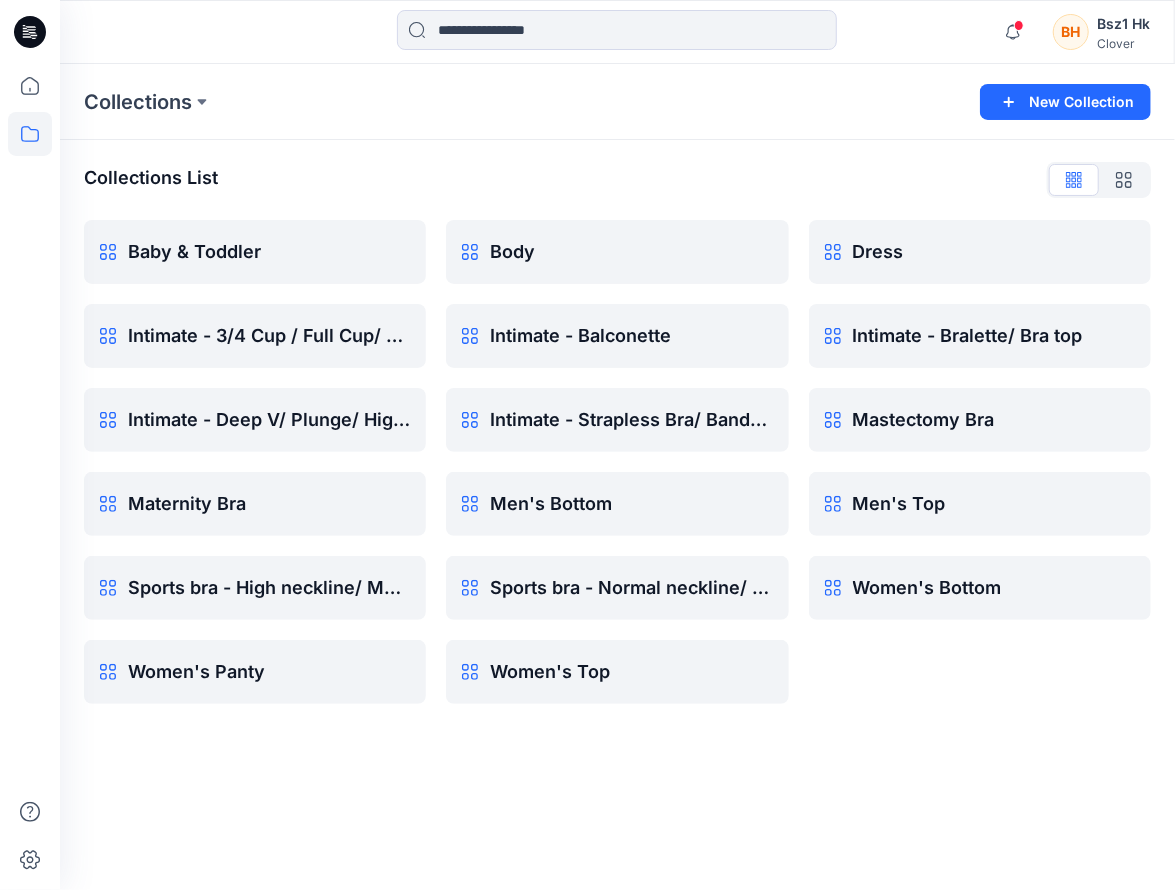 click on "Collections New Collection Collections List Baby & Toddler Intimate - 3/4 Cup / Full Cup/ Demi bra Intimate - Deep V/ Plunge/ High Apex Maternity Bra Sports bra - High neckline/ Med-High impact Women's Panty Body Intimate - Balconette Intimate - Strapless Bra/ Bandeau Men's Bottom Sports bra - Normal neckline/ Low-Med impact Women's Top Dress Intimate - Bralette/ Bra top Mastectomy Bra Men's Top Women's Bottom" at bounding box center [617, 477] 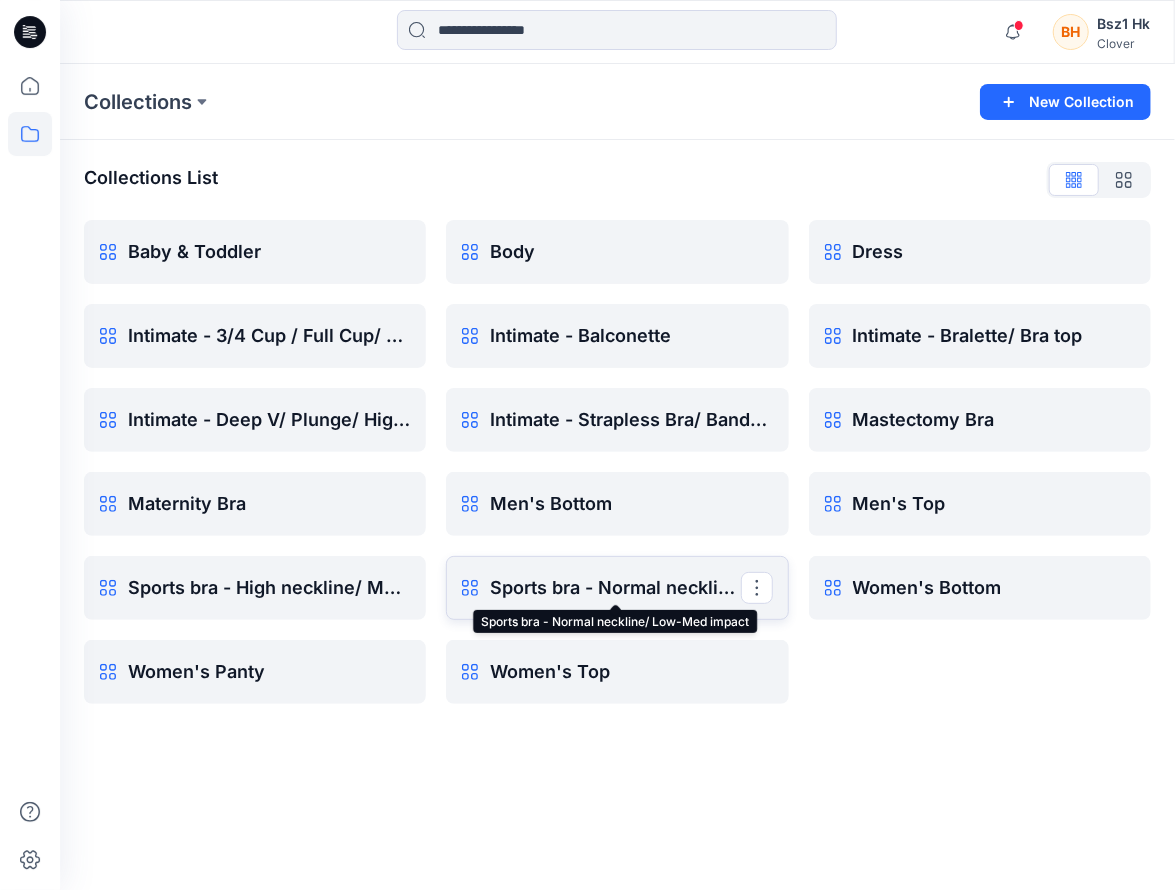 click on "Sports bra - Normal neckline/ Low-Med impact" at bounding box center [615, 588] 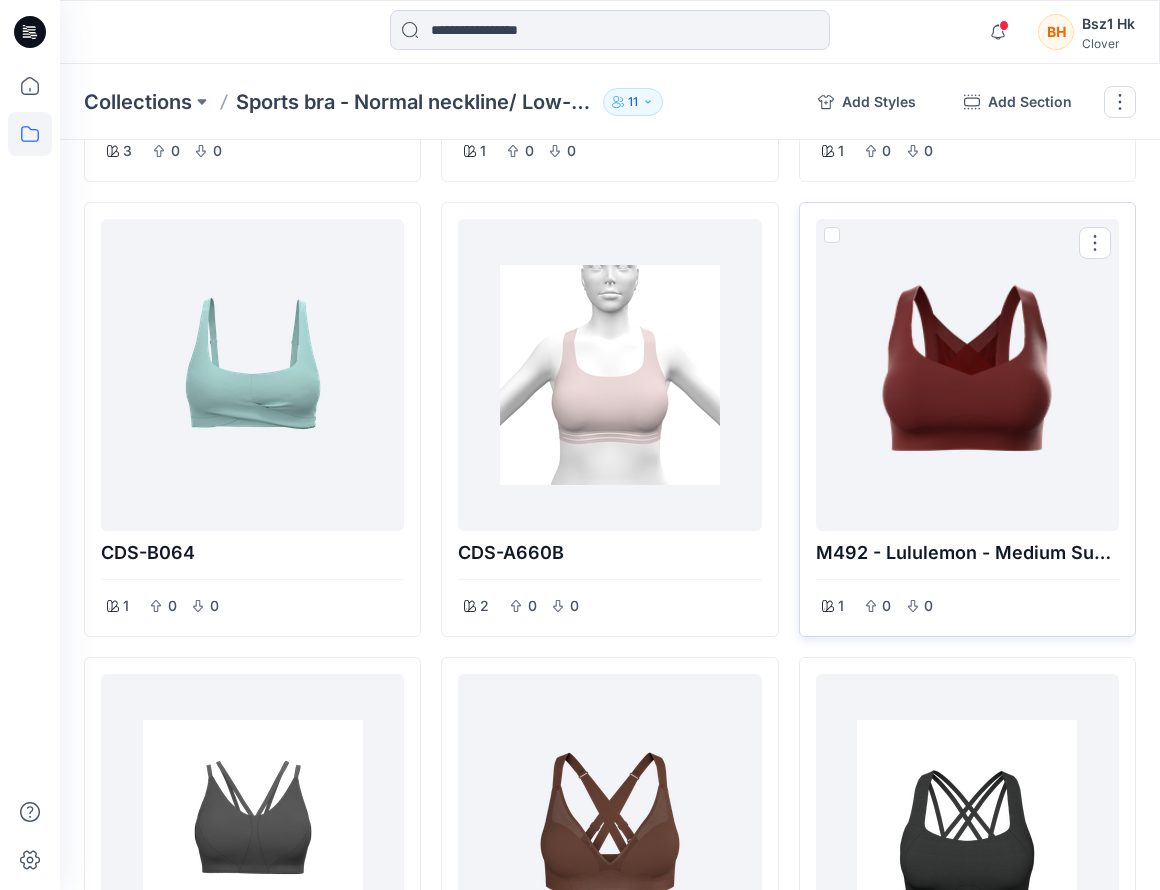 scroll, scrollTop: 10232, scrollLeft: 0, axis: vertical 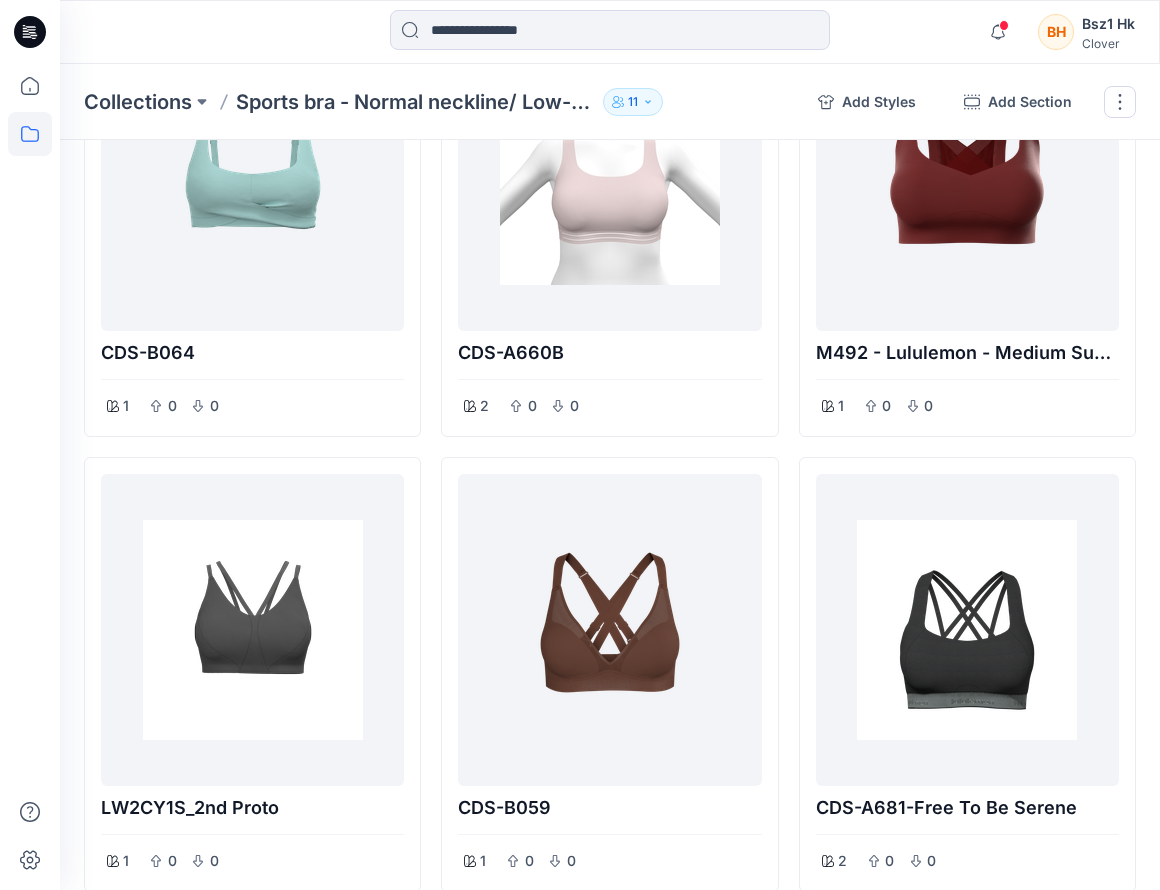 click on "CDS-B012 1 0 0 M539 - Lululemon -Micro Triangle santoni bra 1 0 0 M549A - Longline warp knit bra (without logo) 2 0 0 M638 - Move free high support bra 1 0 0 M178 - Lululemon - Medium support sport bra 1 0 0 RDS-21-0055 1 0 0 N263 - Scoop back dot matrix bra 3 0 0 LW2AJ5S - Free to be Serene 1 0 0 M636 - Engineered knit sports bra 1 0 0 M529 - Lululemon - Med-support cut out bra 1 0 0 CDS-B064 1 0 0 N261 - Dot matrix Laser cut bra 3 0 0 N060 - Split wing sports bra 1 0 0 M526 - Lululemon - Low Support Seamed Mesh Insert Bra 1 0 0 CDS-9507D 1 0 0 W9682R Power Move High Impact Bra Bra 2 0 0 CDS-A857 1 0 0 CDS-B093 Back Version 2 0 0 CDS-A972 1 0 0 CDS-A856 1 0 0 M529 - Lululemon - Med-support cut out bra 1 0 0 1119811 - Modern comfort second skin scoop 3 0 0 CDS-B064 1 0 0 LW2CY1S_2nd proto 1 0 0 N261 - Dot matrix Laser cut bra 3 0 0 N060 - Split wing sports bra 1 0 0 M526 - Lululemon - Low Support Seamed Mesh Insert Bra 1 0 0 M532 - Lululemon - Med-support - Strappy back bra 1 0 0 CDS-B104 2 0 0 1 0 0 1 0 0 1" at bounding box center [610, -3876] 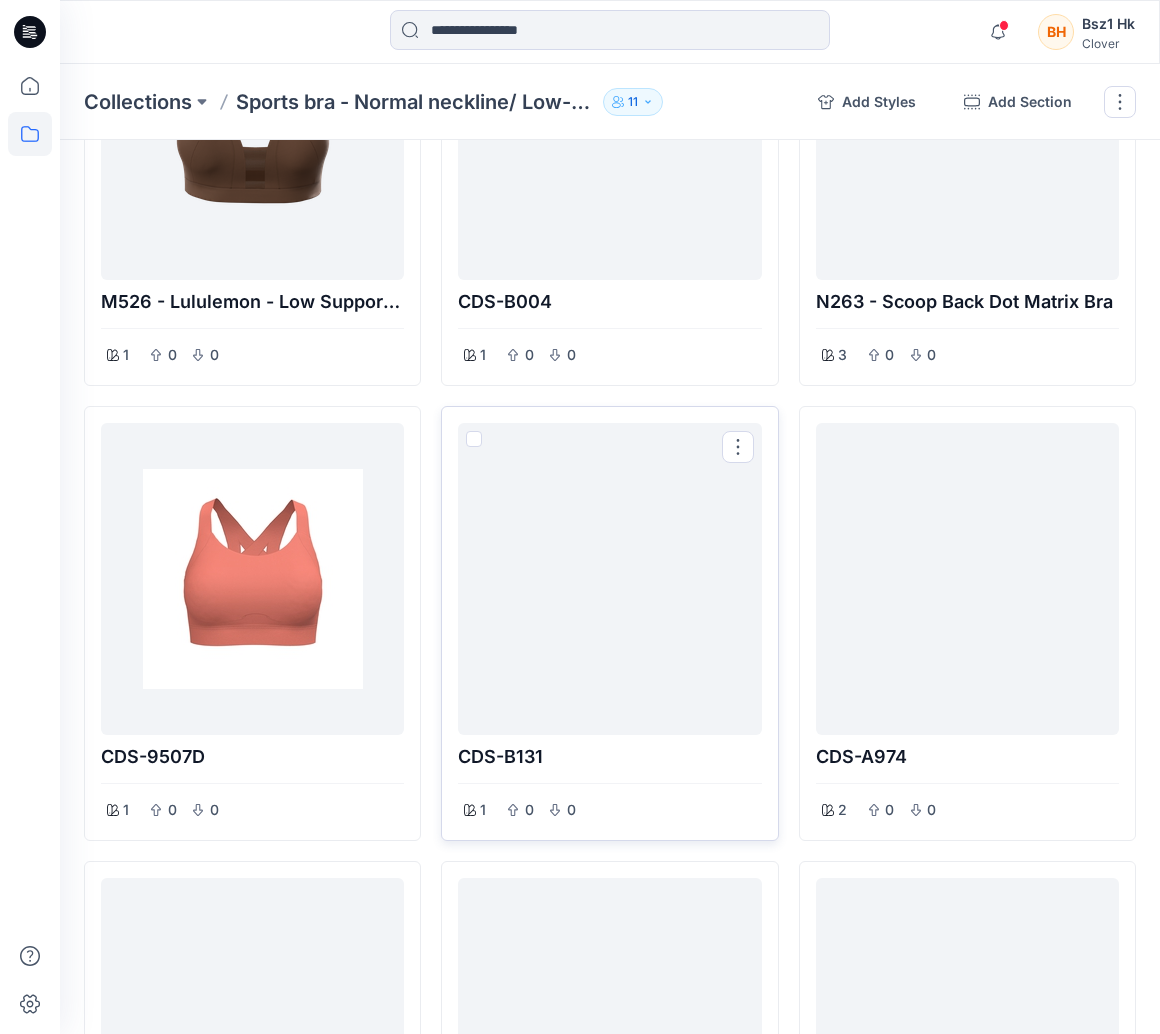 scroll, scrollTop: 6332, scrollLeft: 0, axis: vertical 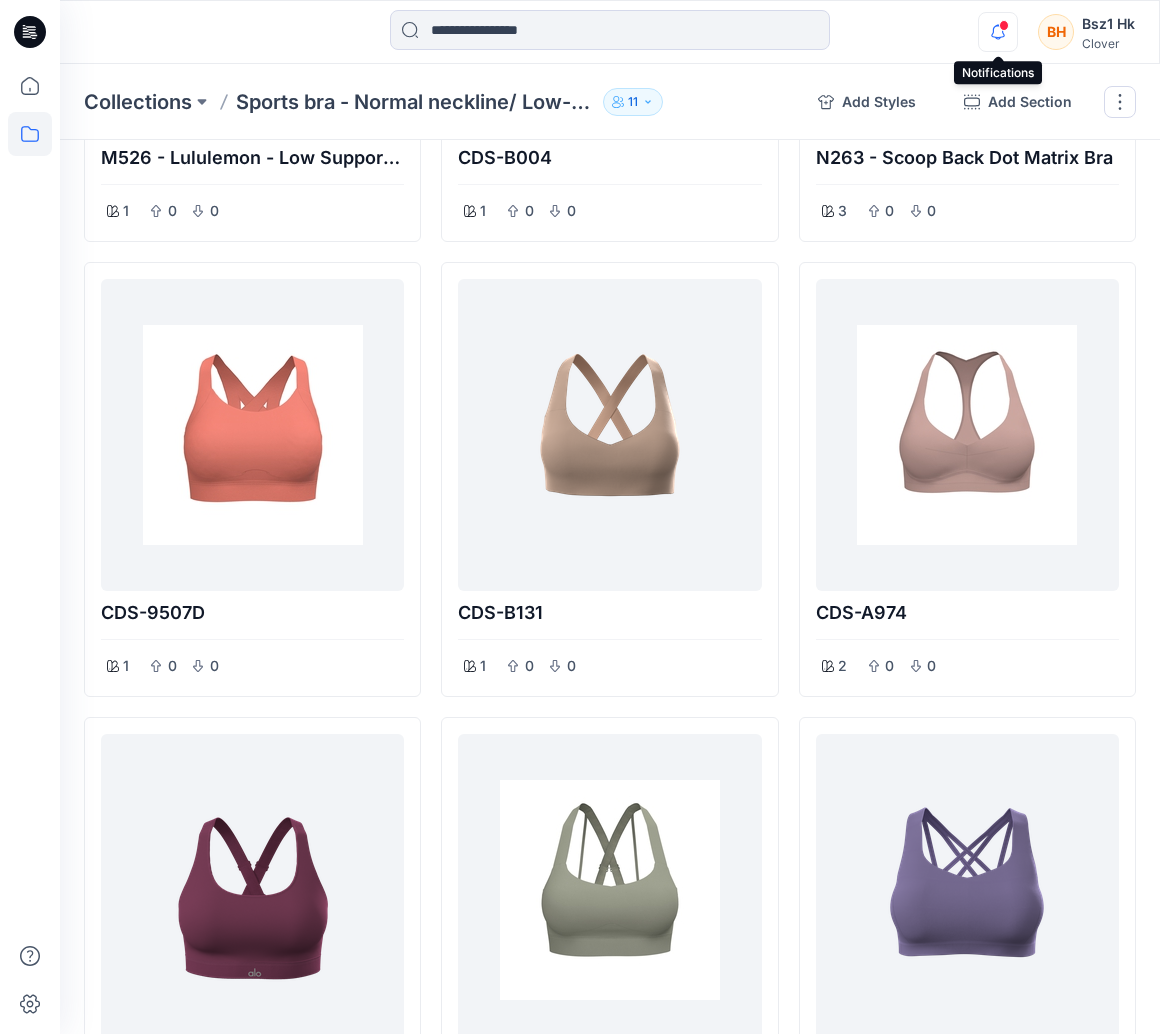 click 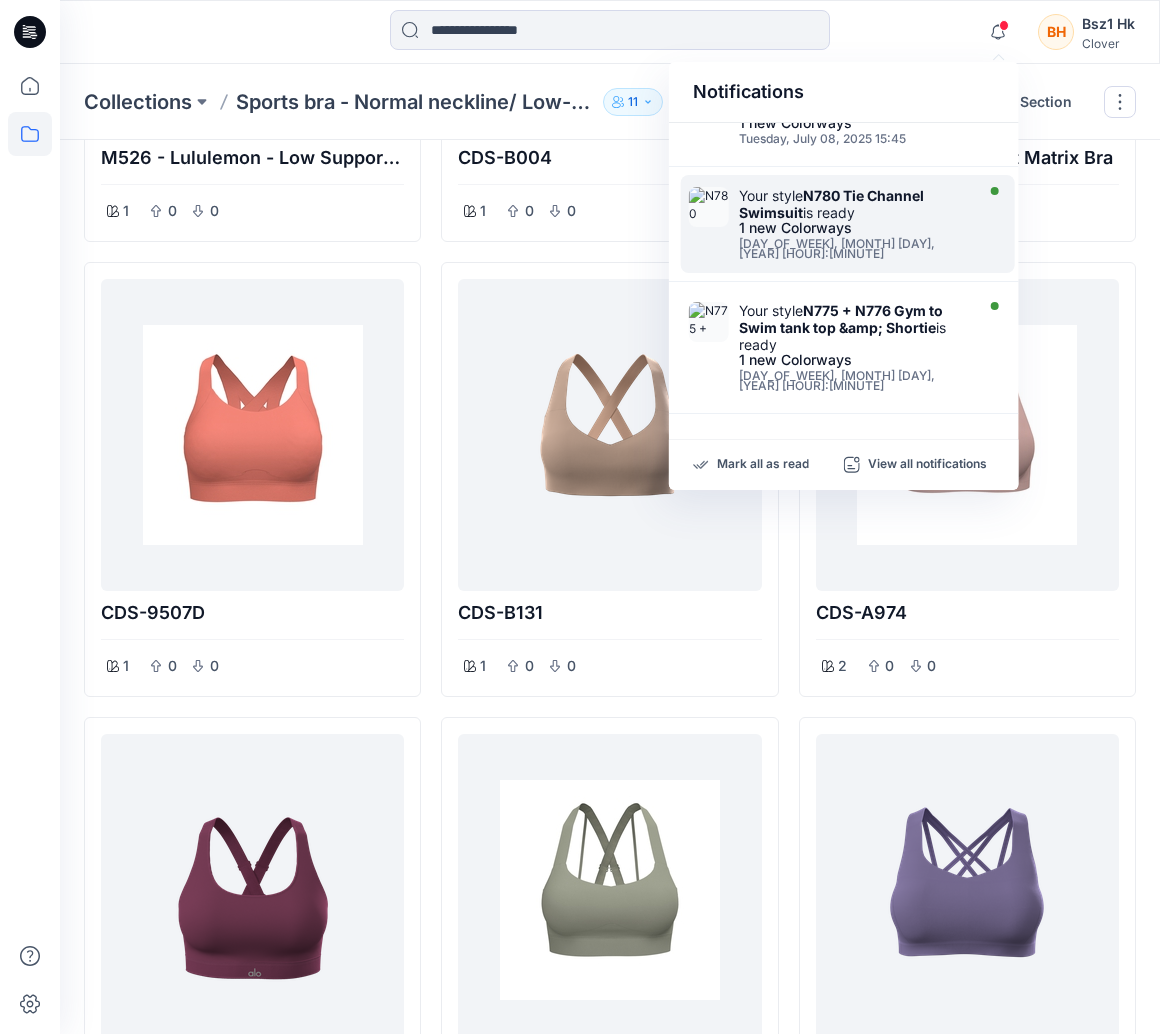 click on "N780 Tie Channel Swimsuit" at bounding box center (831, 204) 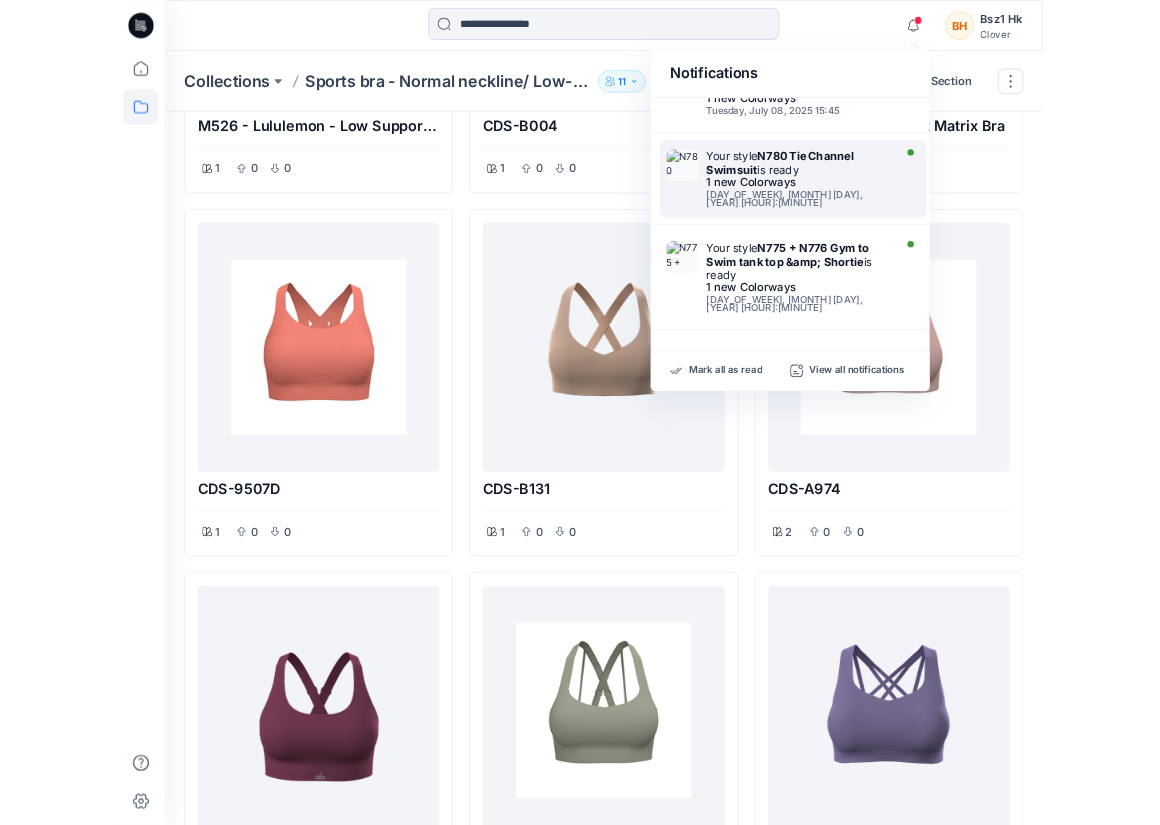 scroll, scrollTop: 0, scrollLeft: 0, axis: both 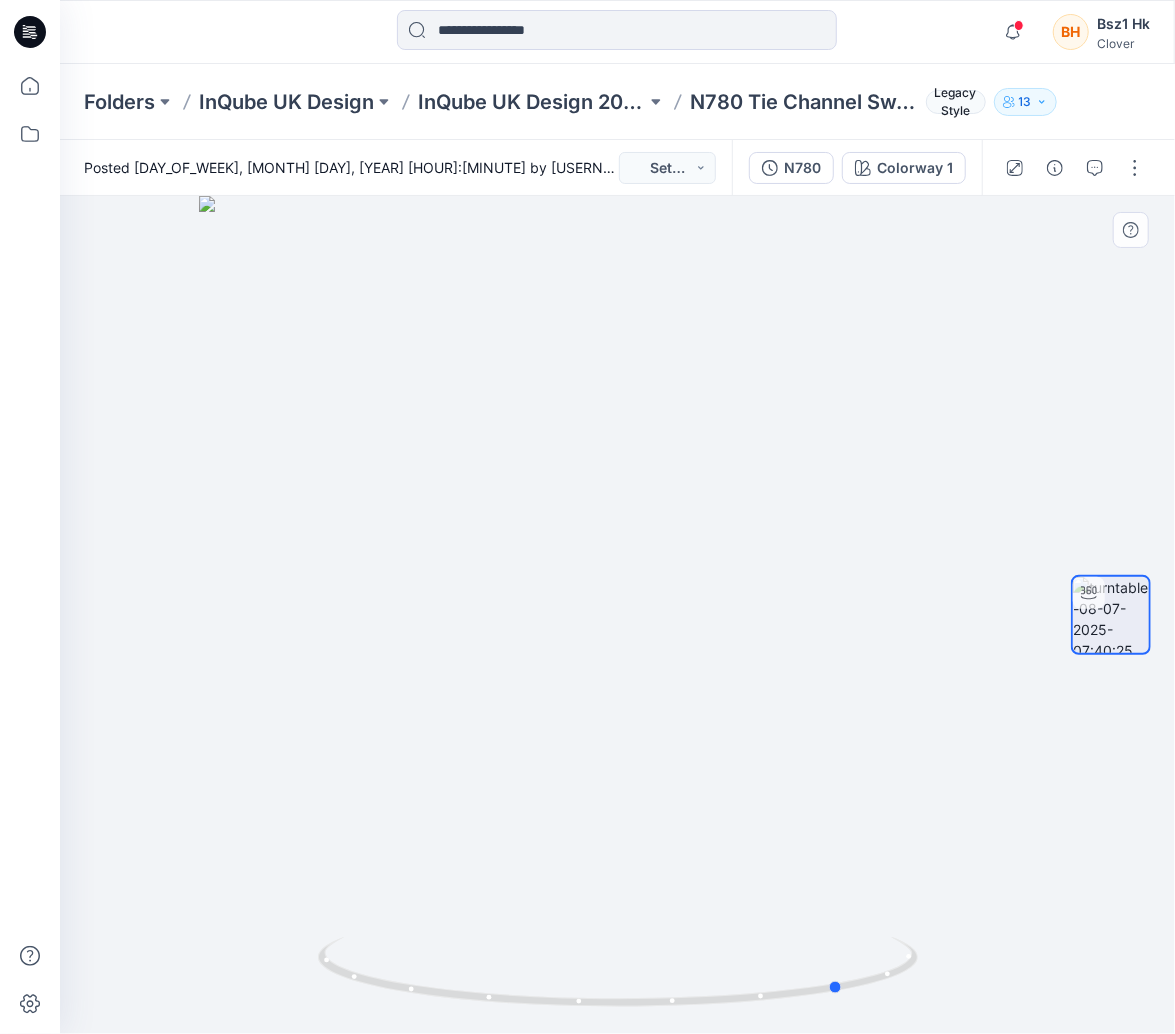 drag, startPoint x: 865, startPoint y: 981, endPoint x: 1091, endPoint y: 899, distance: 240.4163 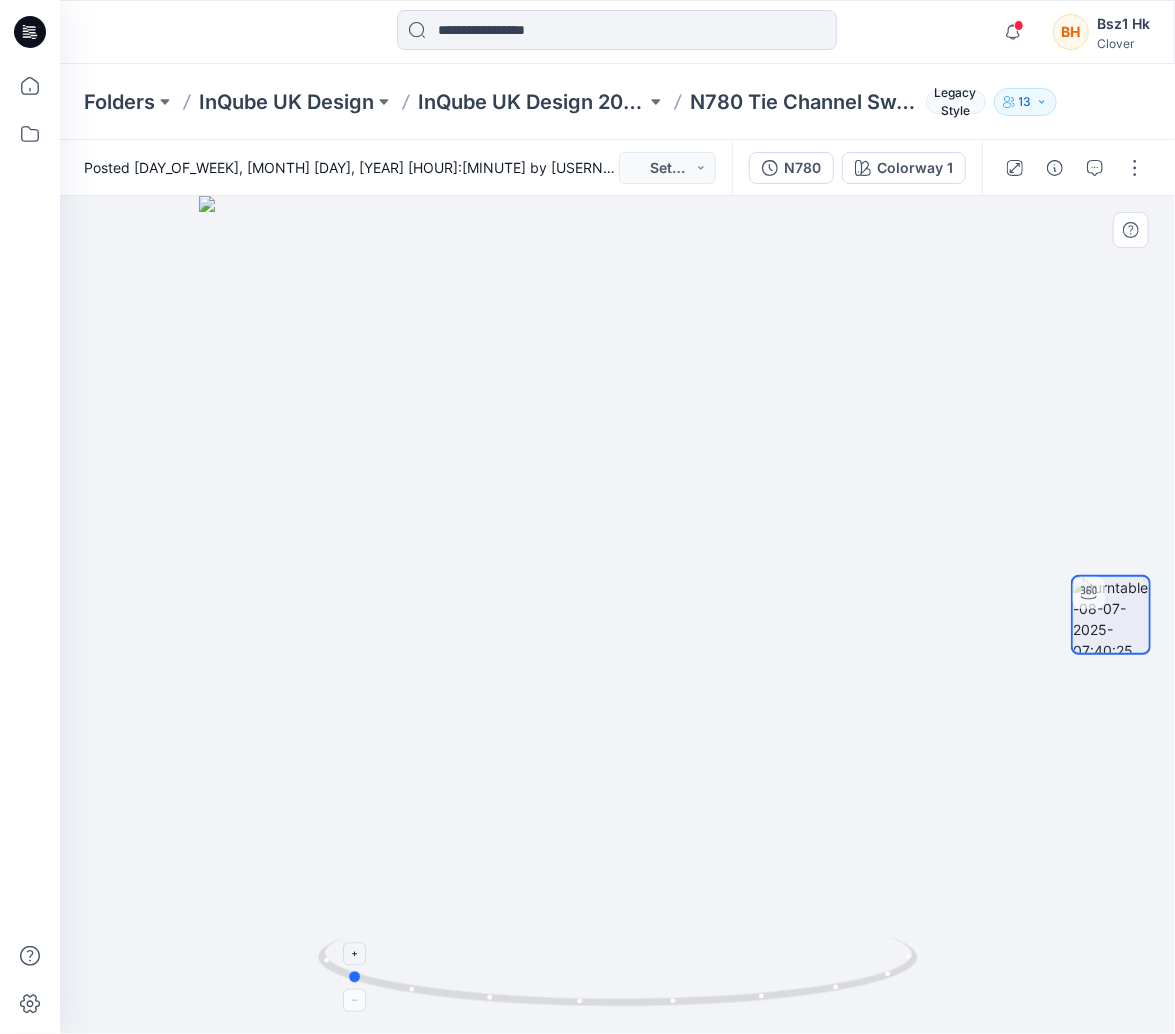 drag, startPoint x: 634, startPoint y: 998, endPoint x: 736, endPoint y: 995, distance: 102.044106 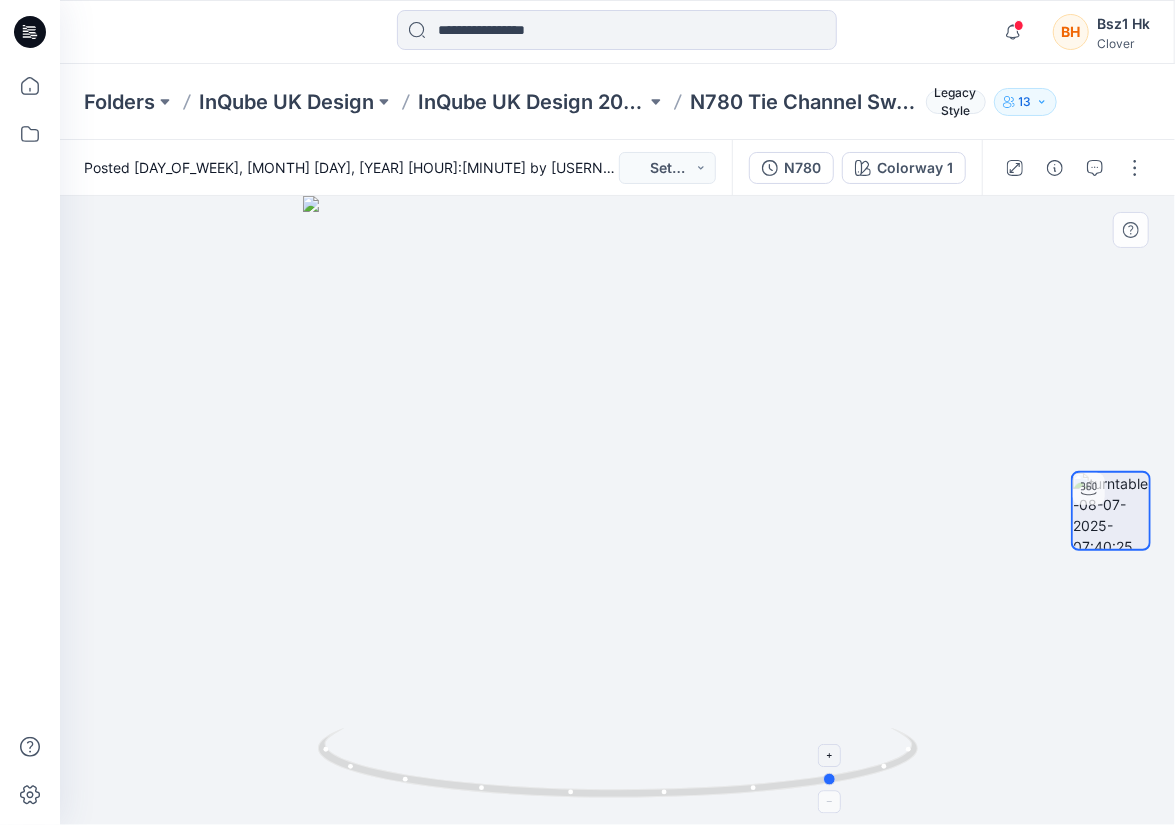 drag, startPoint x: 866, startPoint y: 756, endPoint x: 758, endPoint y: 792, distance: 113.841995 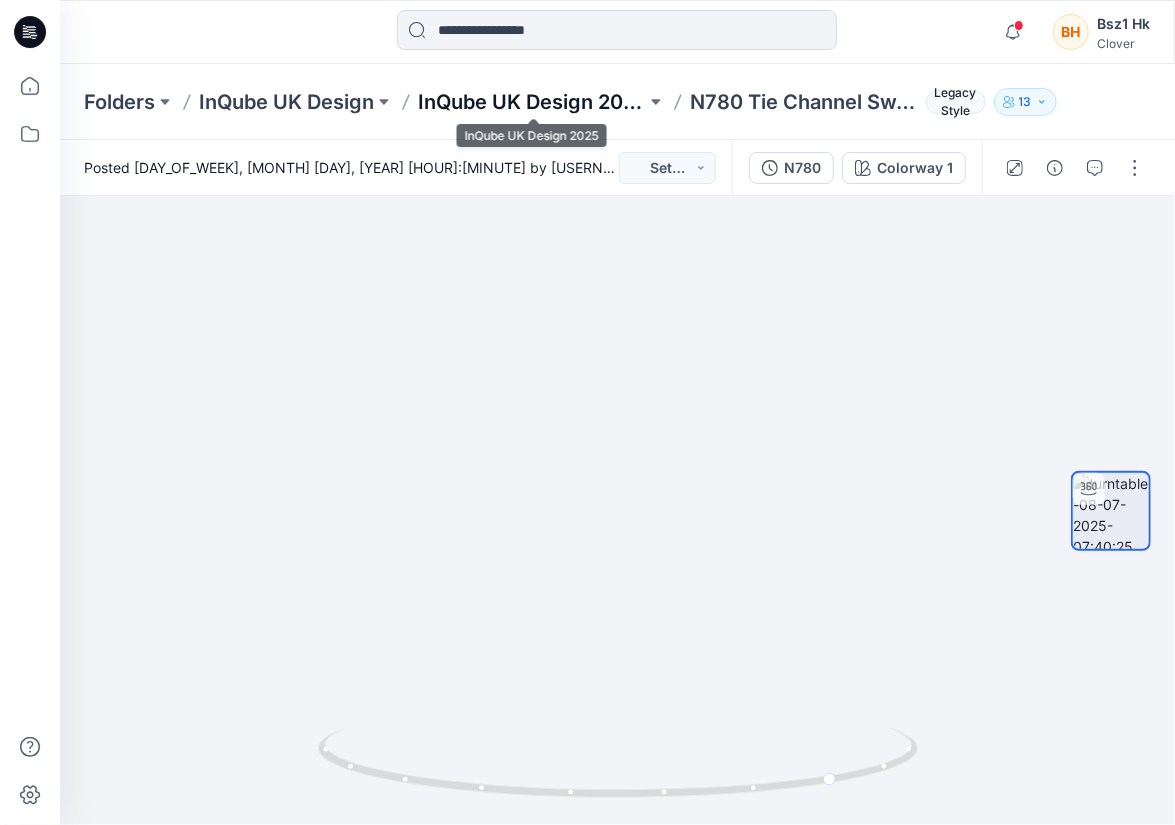 click on "InQube UK Design 2025" at bounding box center (532, 102) 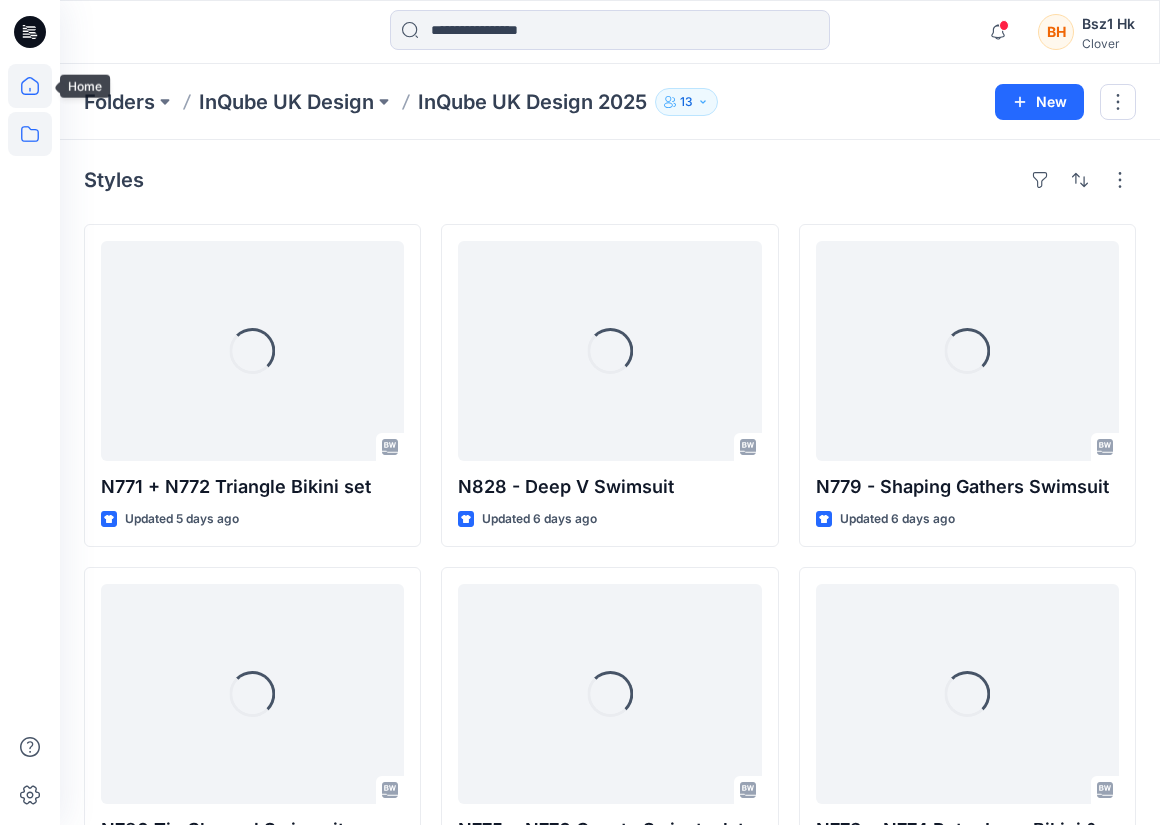 click 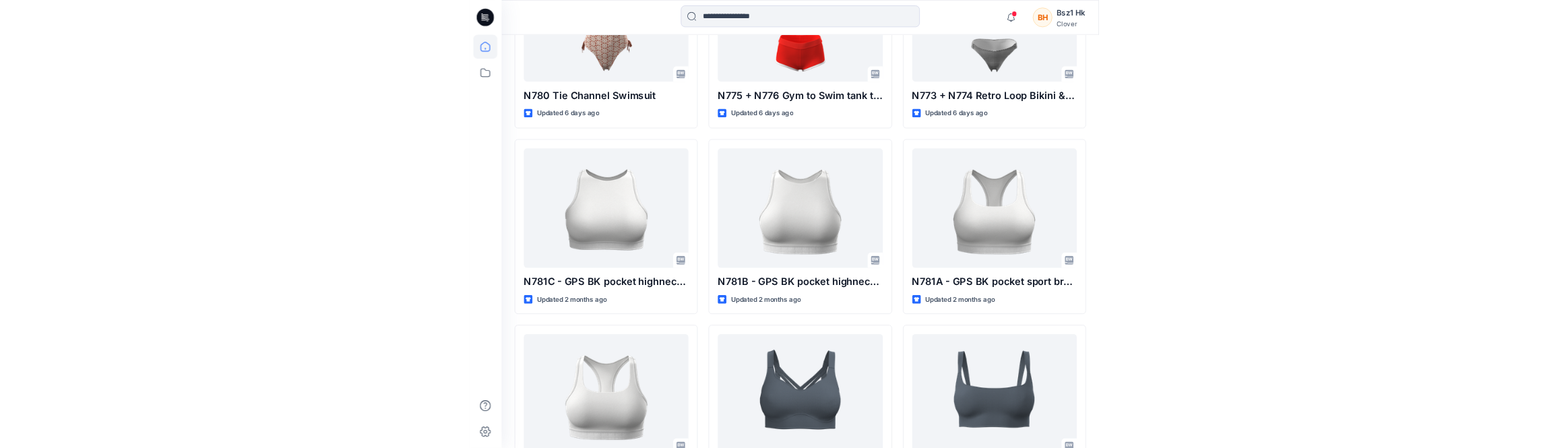 scroll, scrollTop: 808, scrollLeft: 0, axis: vertical 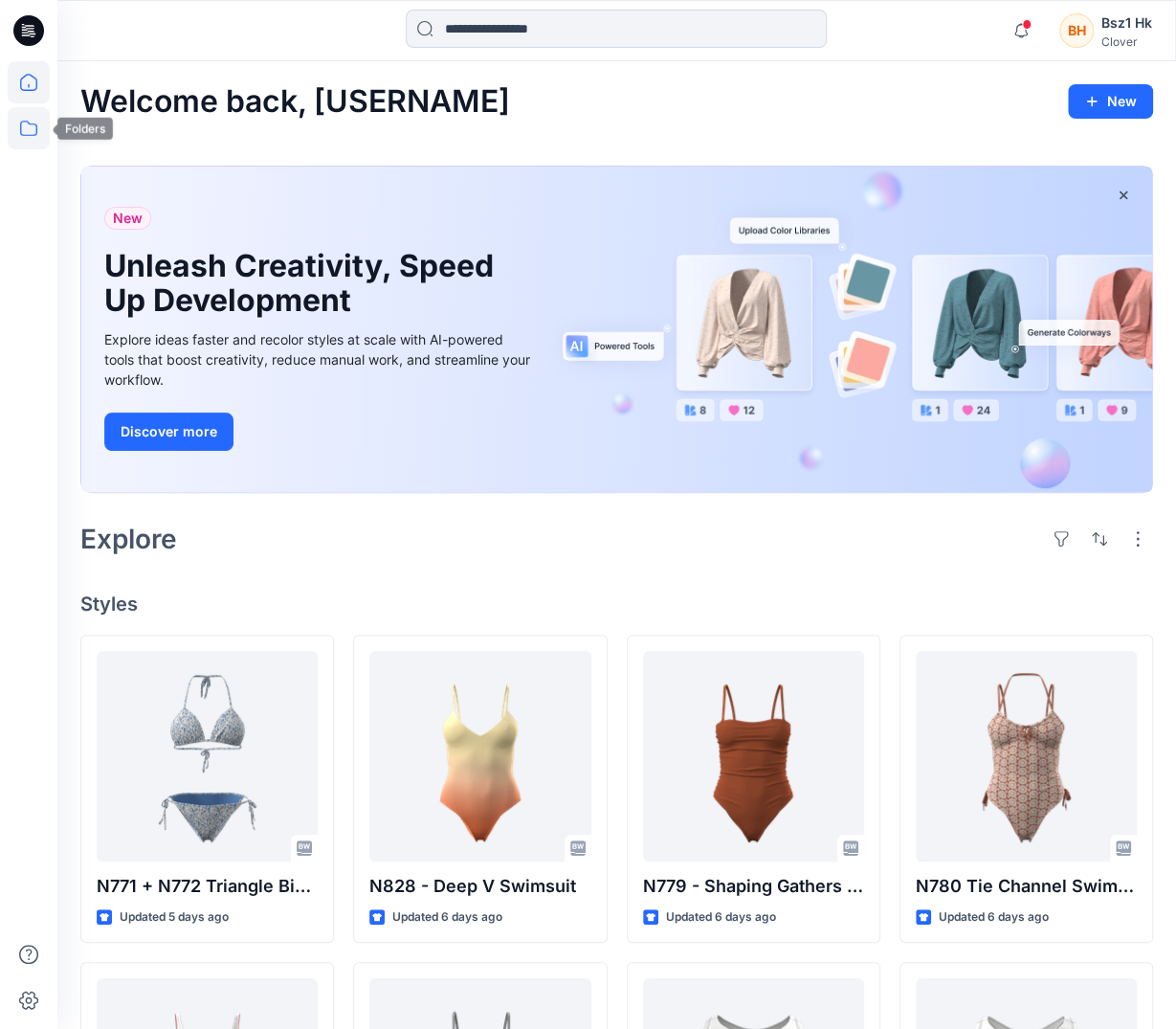 click 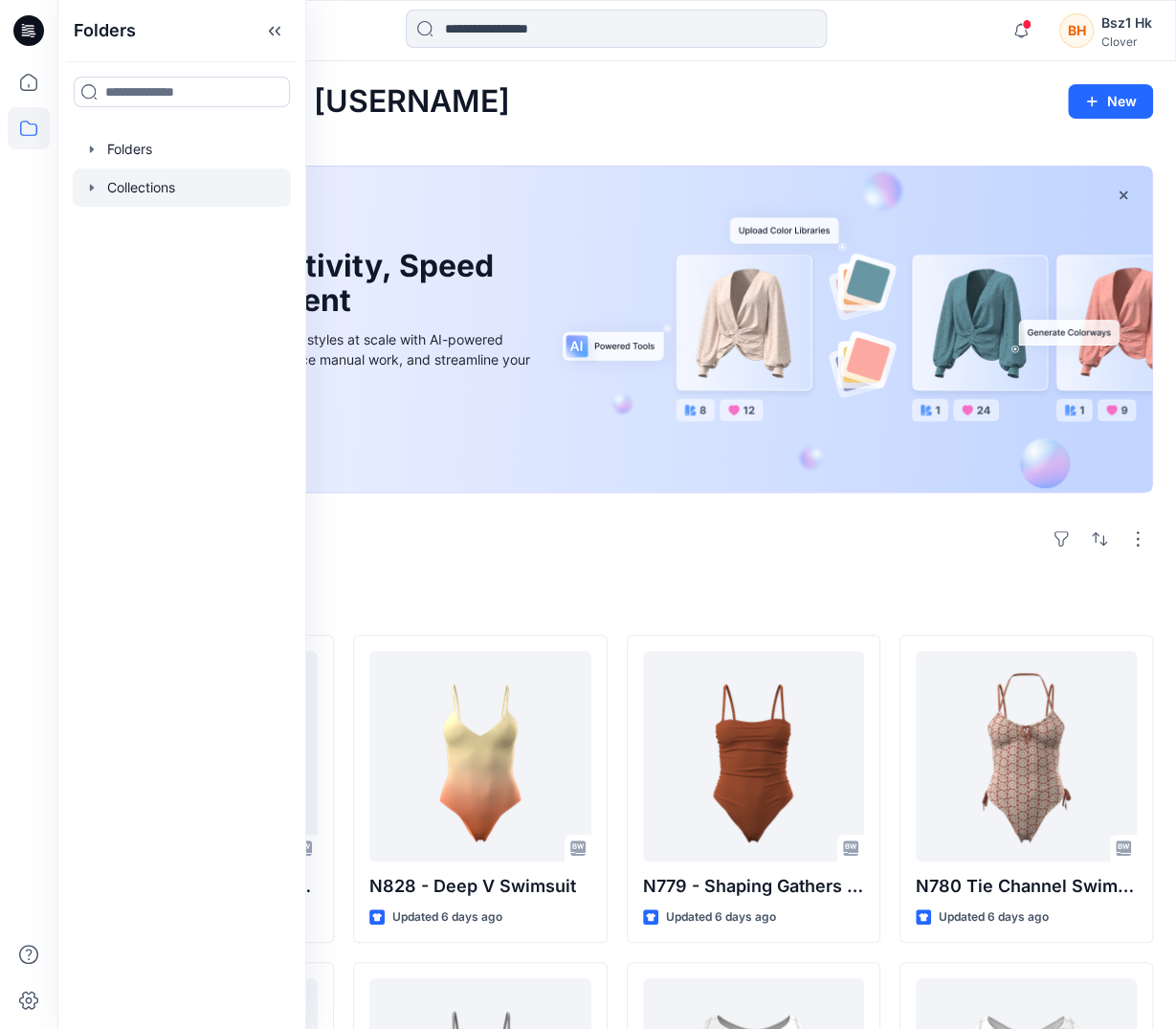 click at bounding box center (182, 188) 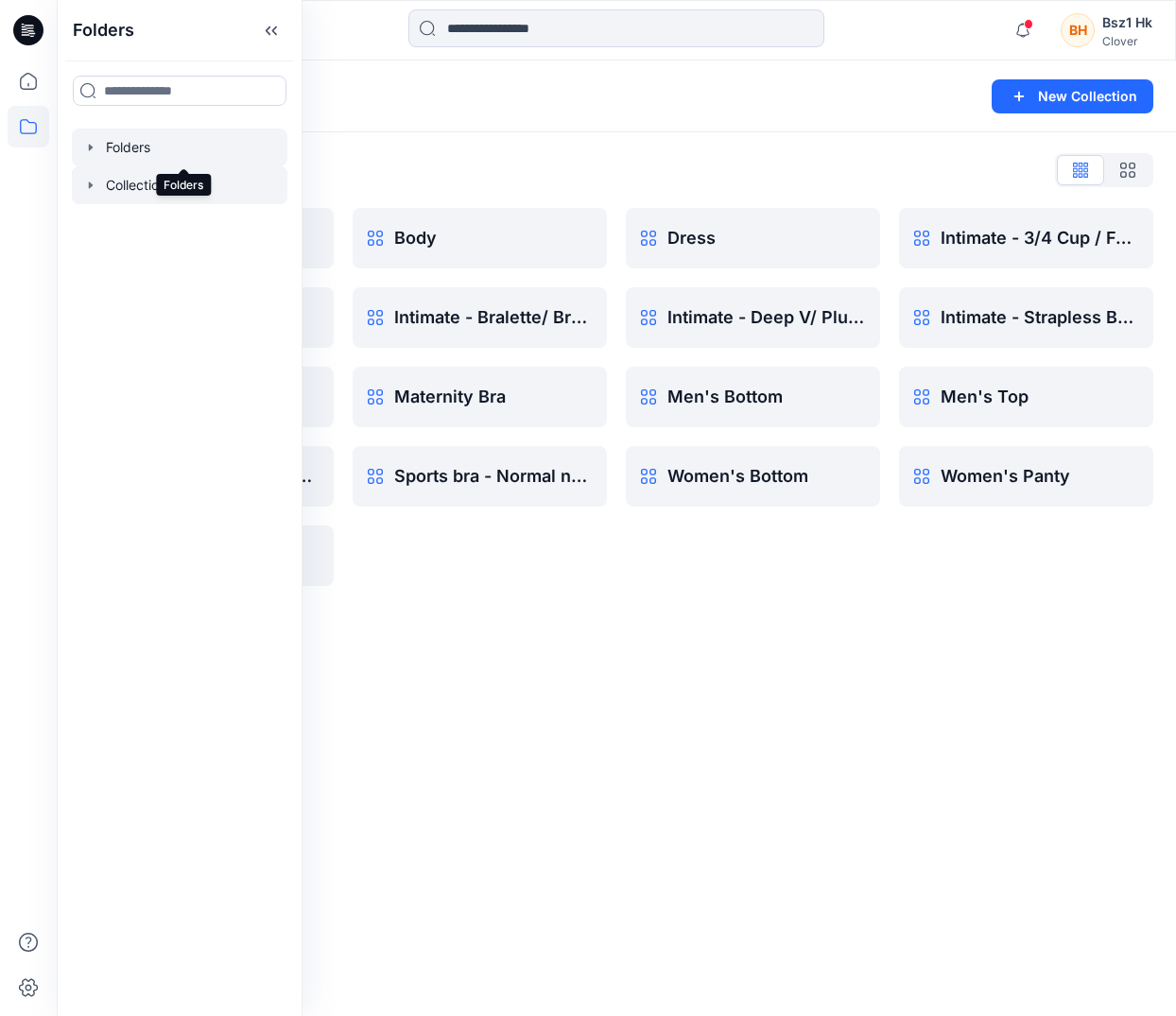 click at bounding box center [180, 147] 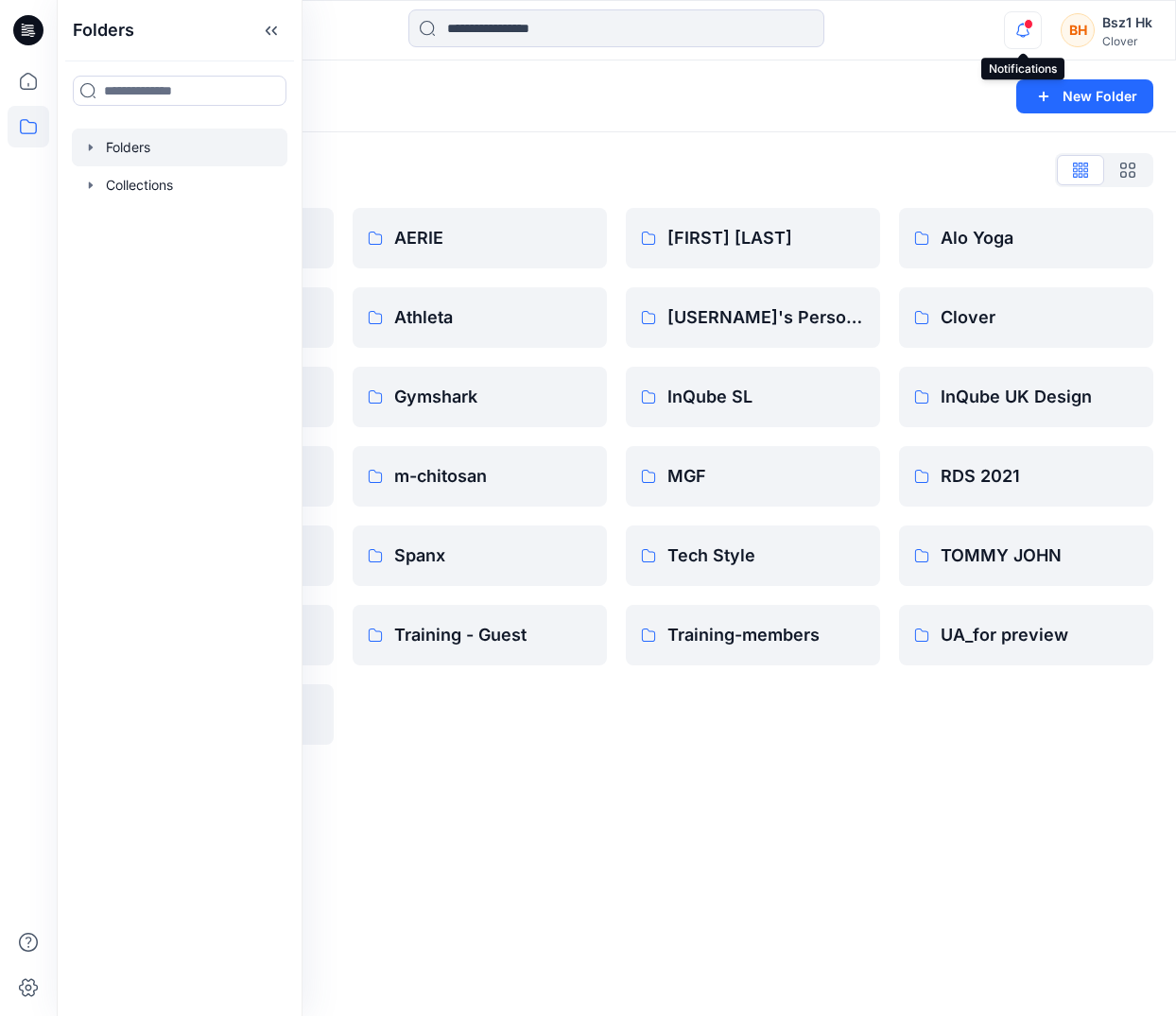 click 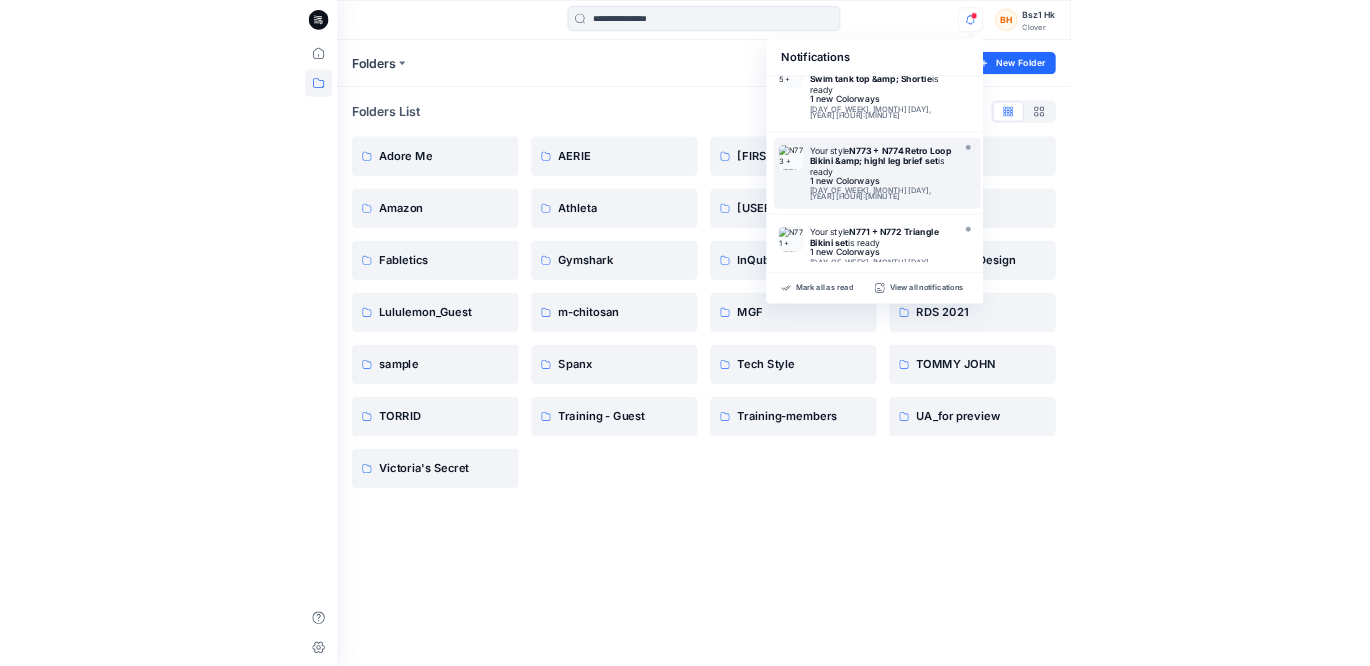 scroll, scrollTop: 600, scrollLeft: 0, axis: vertical 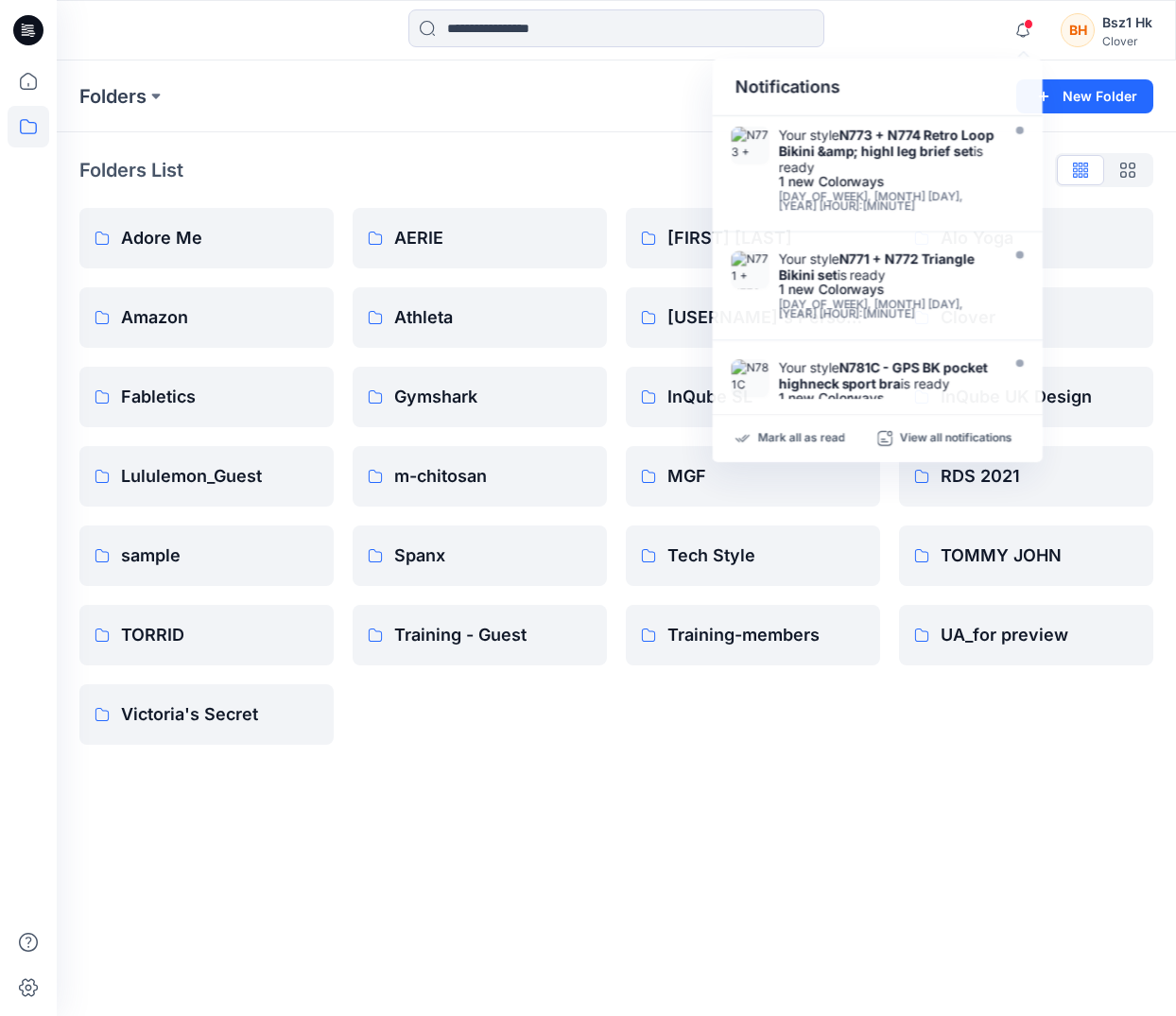 click on "Folders New Folder" at bounding box center [616, 96] 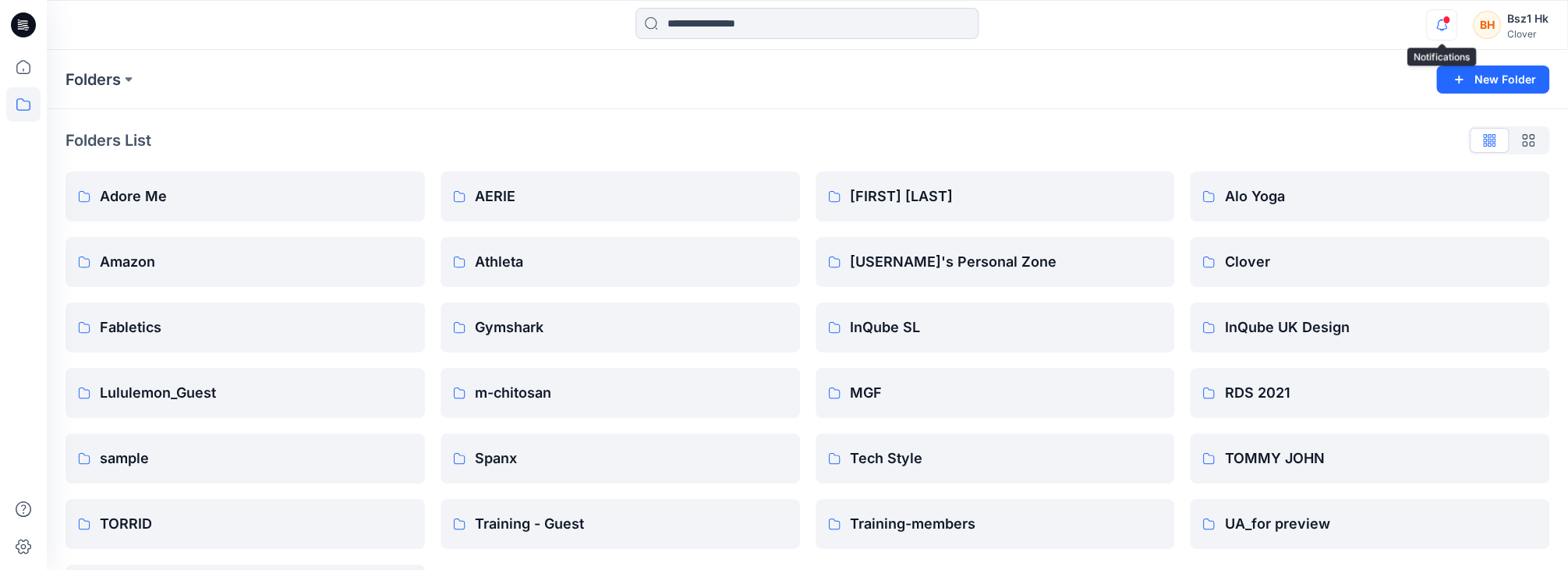 click 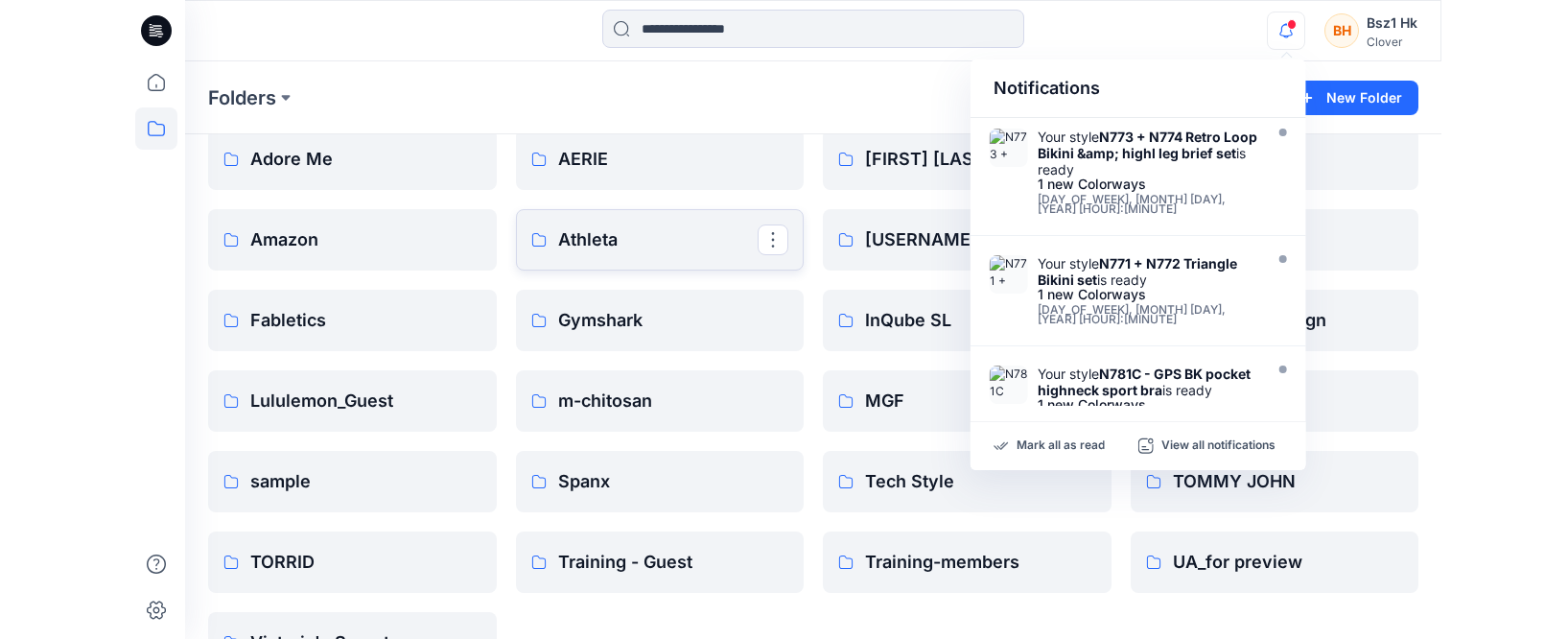 scroll, scrollTop: 140, scrollLeft: 0, axis: vertical 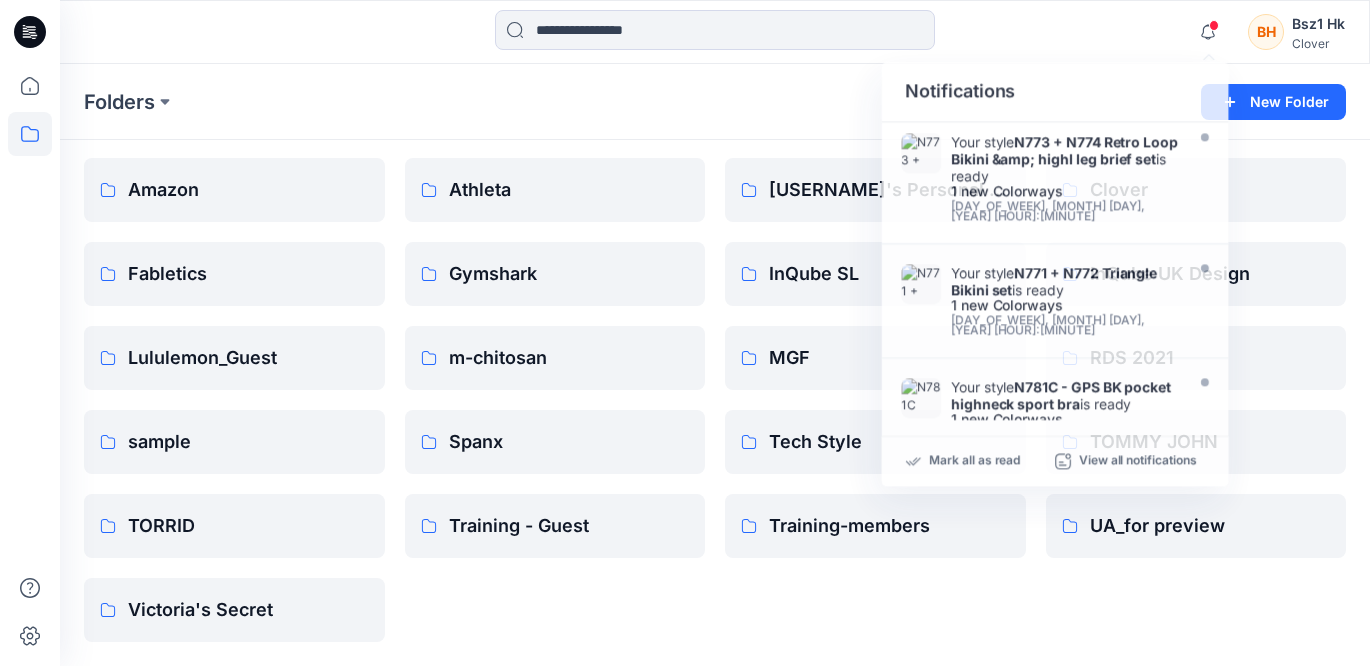 click on "Folders" at bounding box center (637, 102) 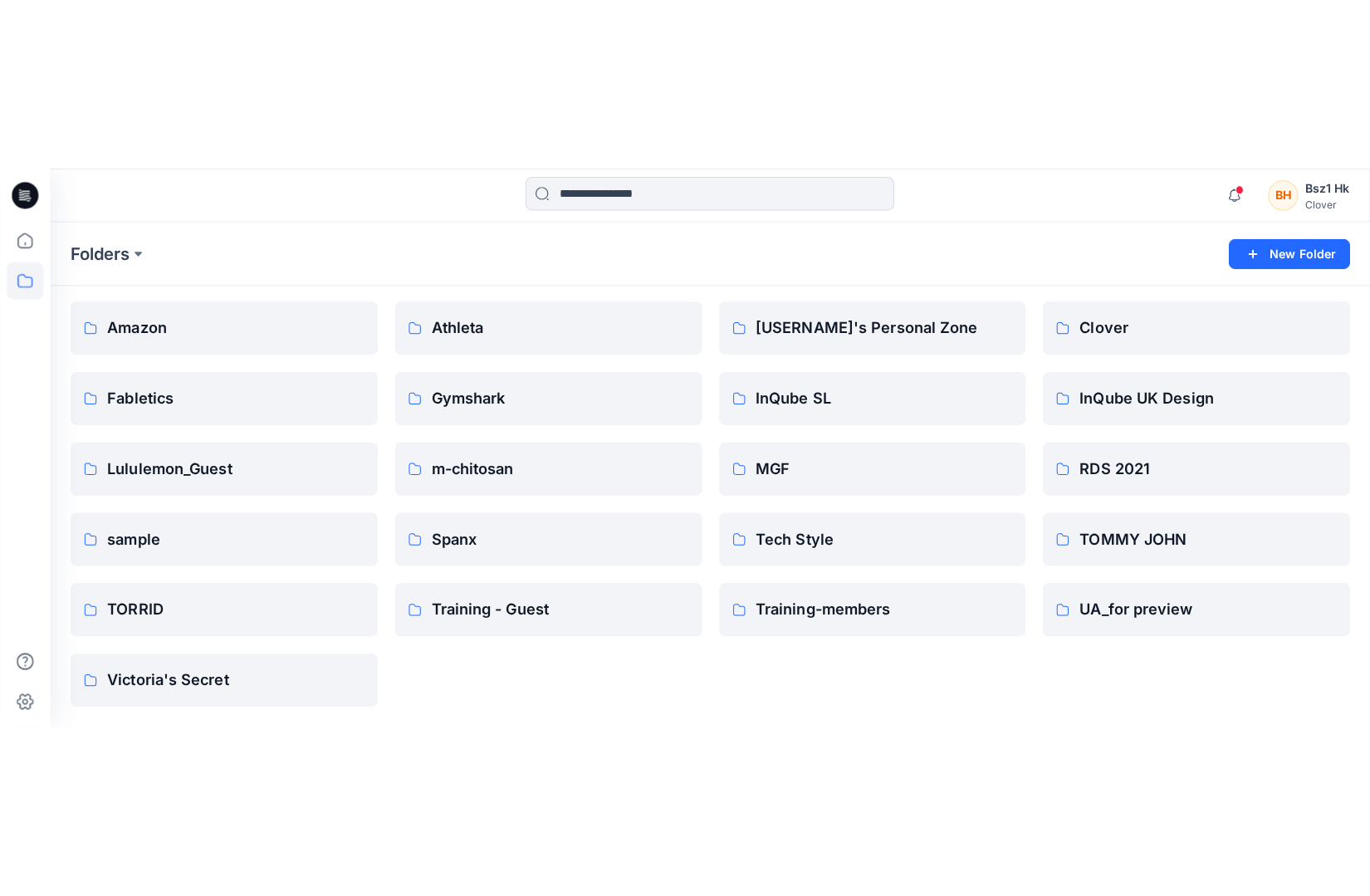 scroll, scrollTop: 0, scrollLeft: 0, axis: both 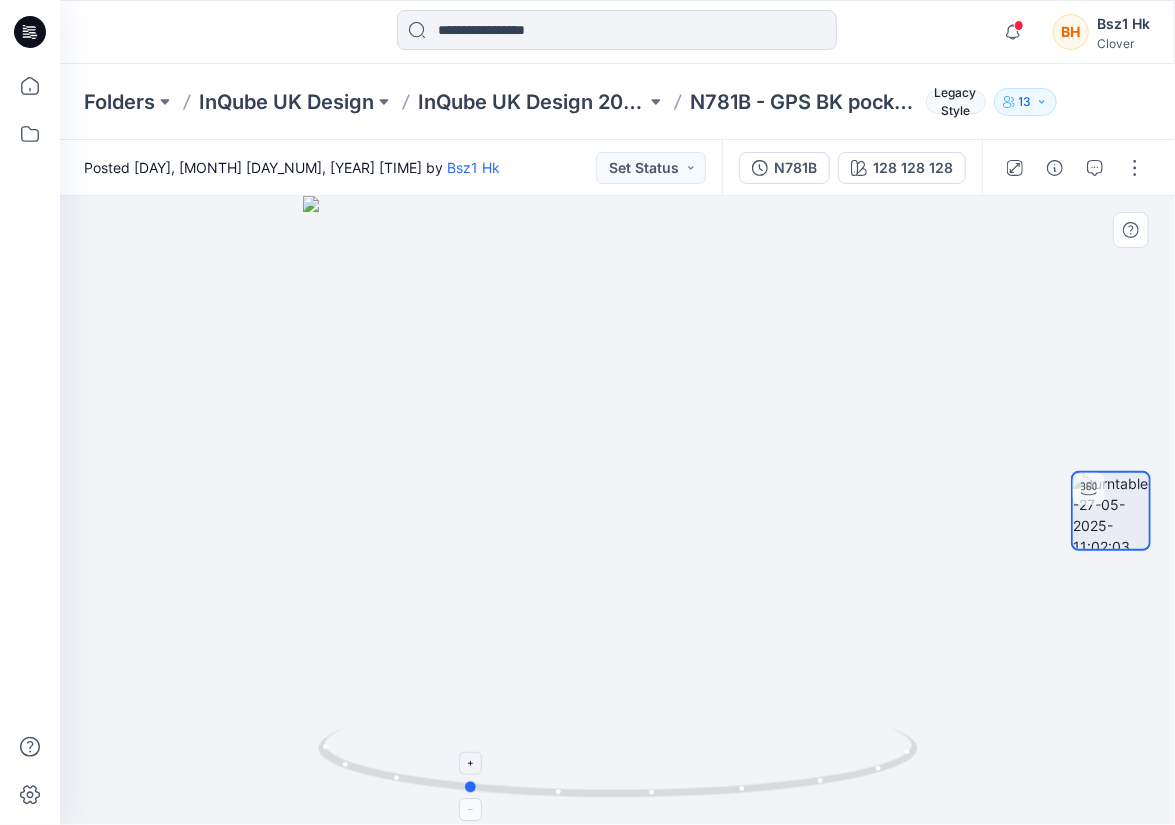 drag, startPoint x: 890, startPoint y: 763, endPoint x: 738, endPoint y: 783, distance: 153.31015 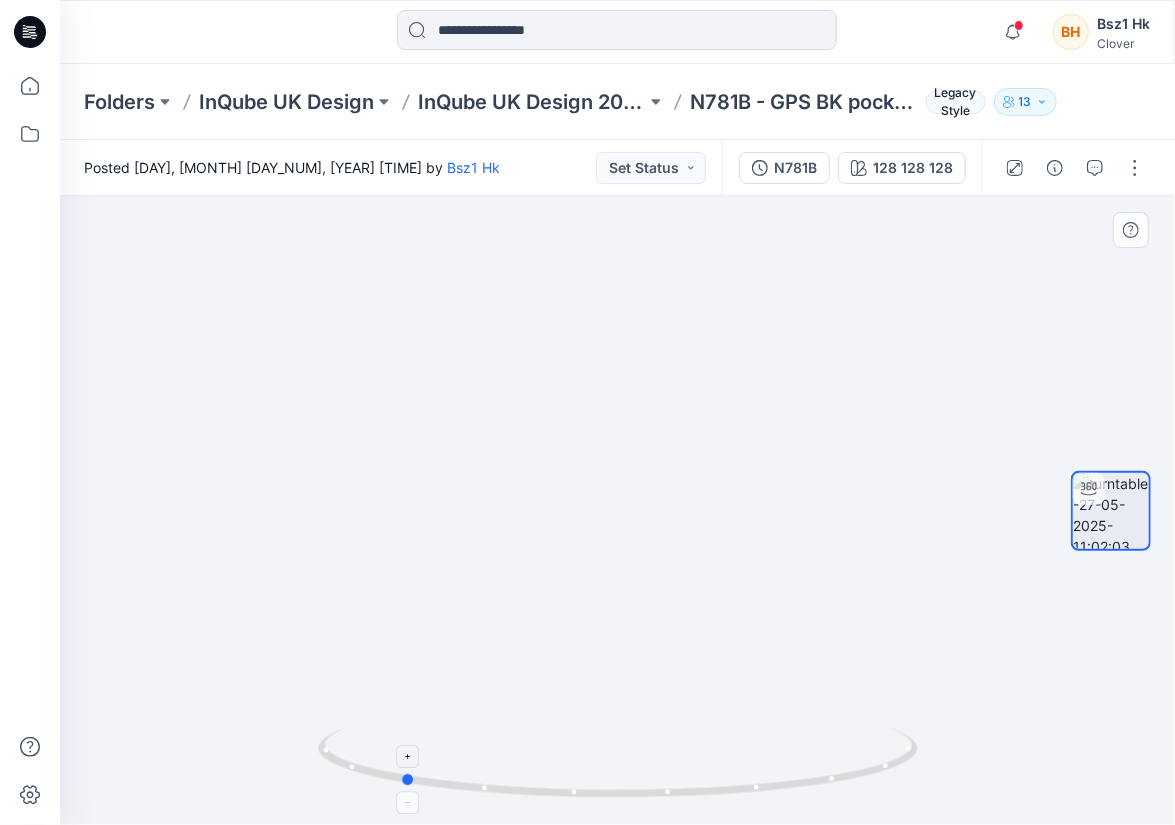 drag, startPoint x: 889, startPoint y: 772, endPoint x: 824, endPoint y: 781, distance: 65.62012 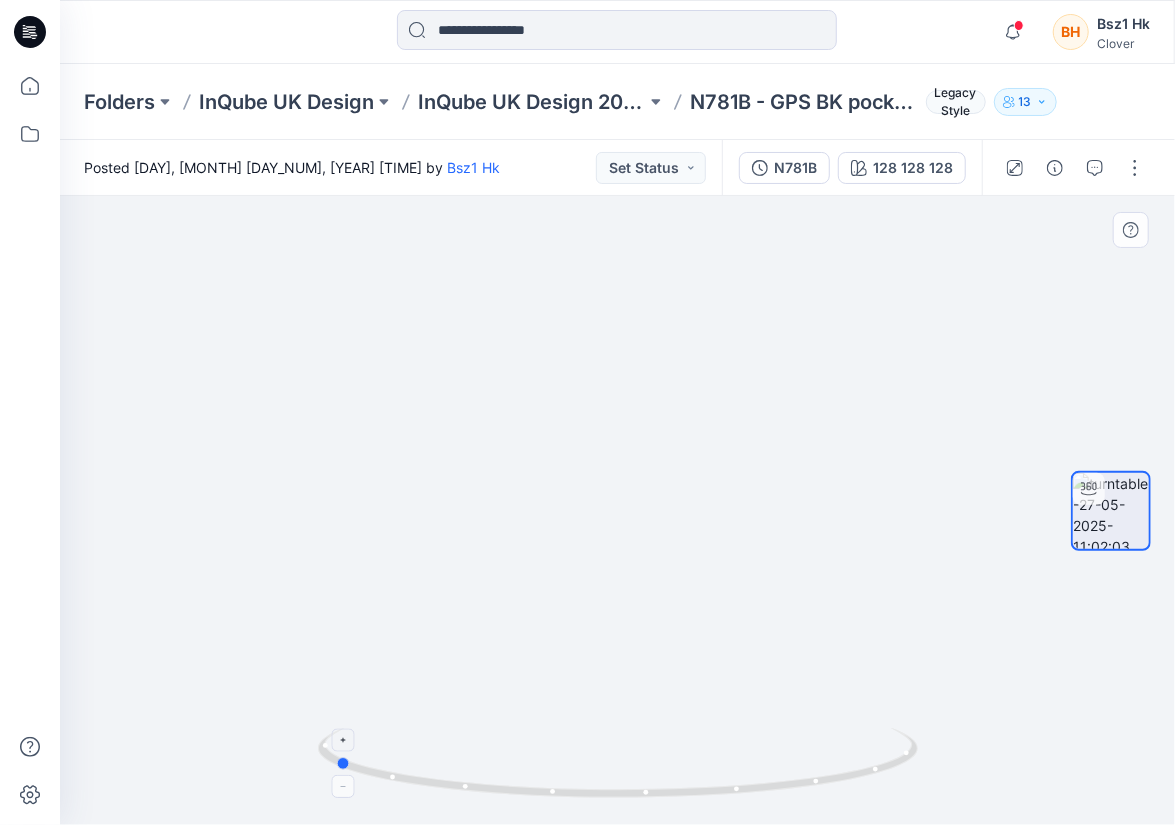 drag, startPoint x: 883, startPoint y: 771, endPoint x: 816, endPoint y: 785, distance: 68.44706 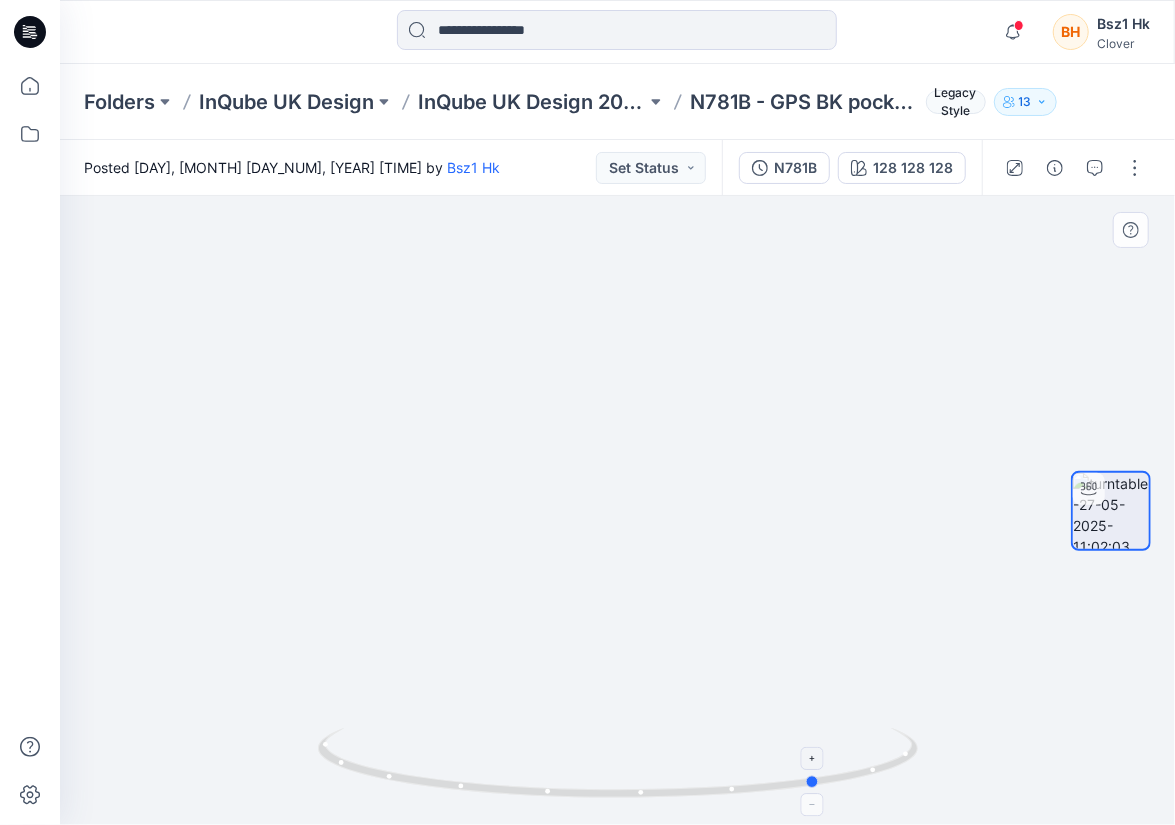 drag, startPoint x: 831, startPoint y: 785, endPoint x: 768, endPoint y: 789, distance: 63.126858 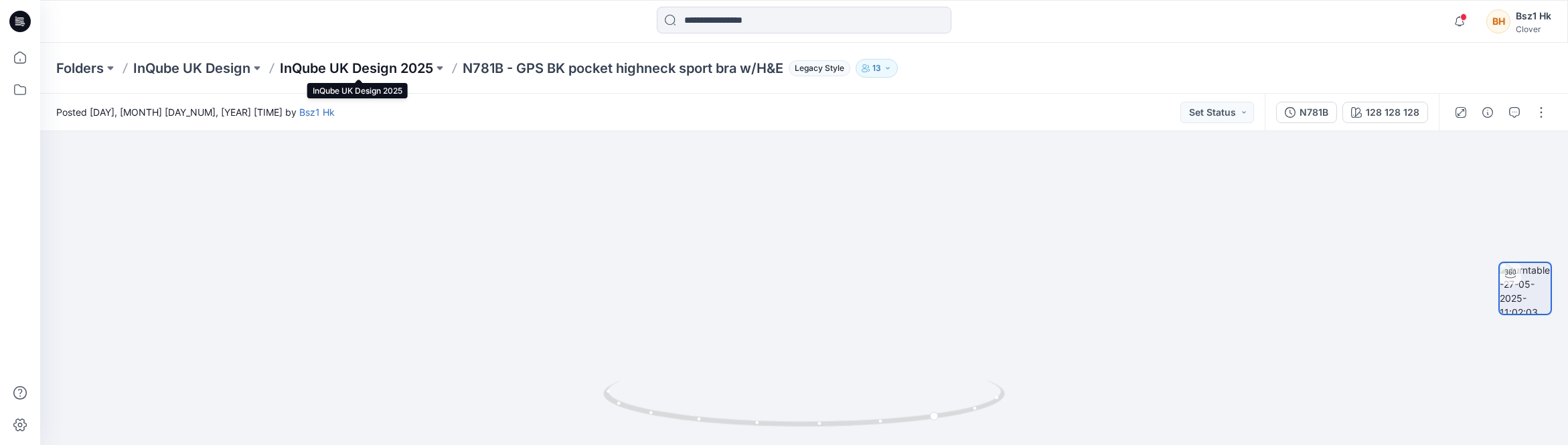 click on "InQube UK Design 2025" at bounding box center (356, 68) 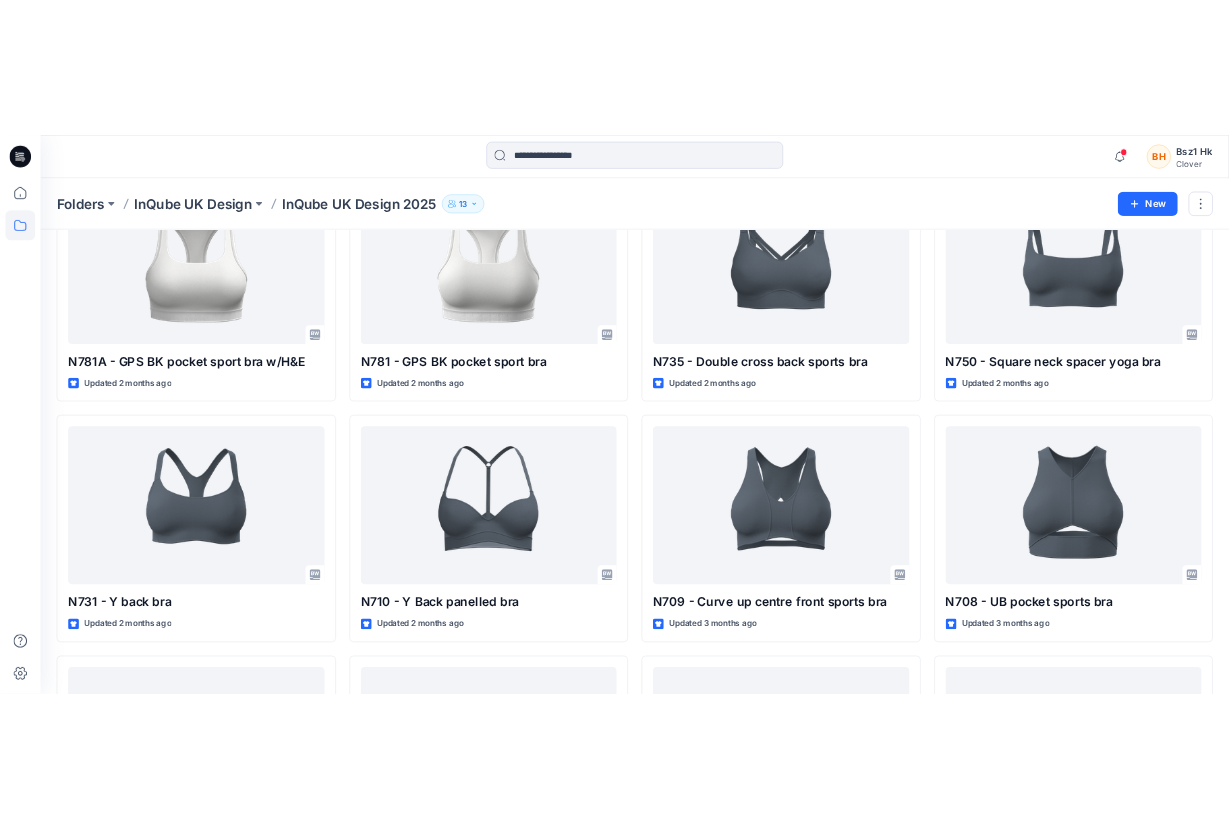scroll, scrollTop: 850, scrollLeft: 0, axis: vertical 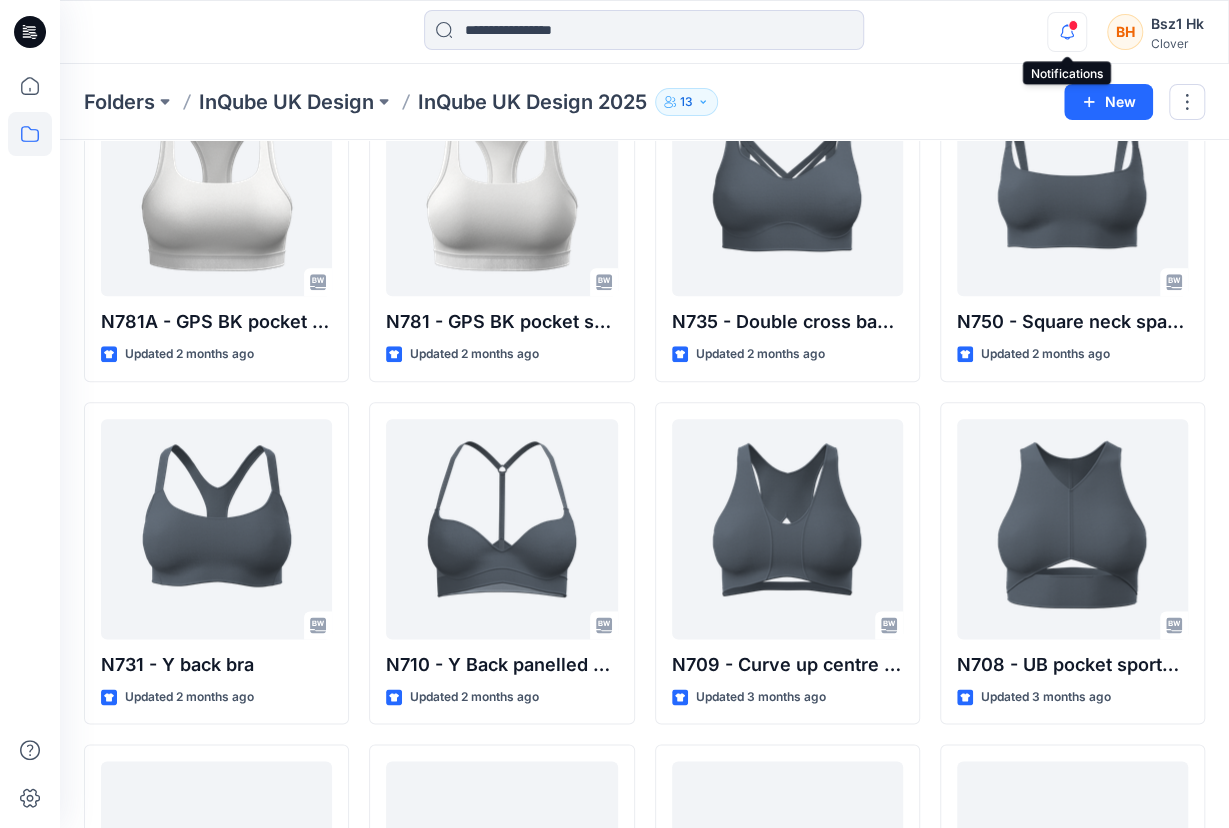 click 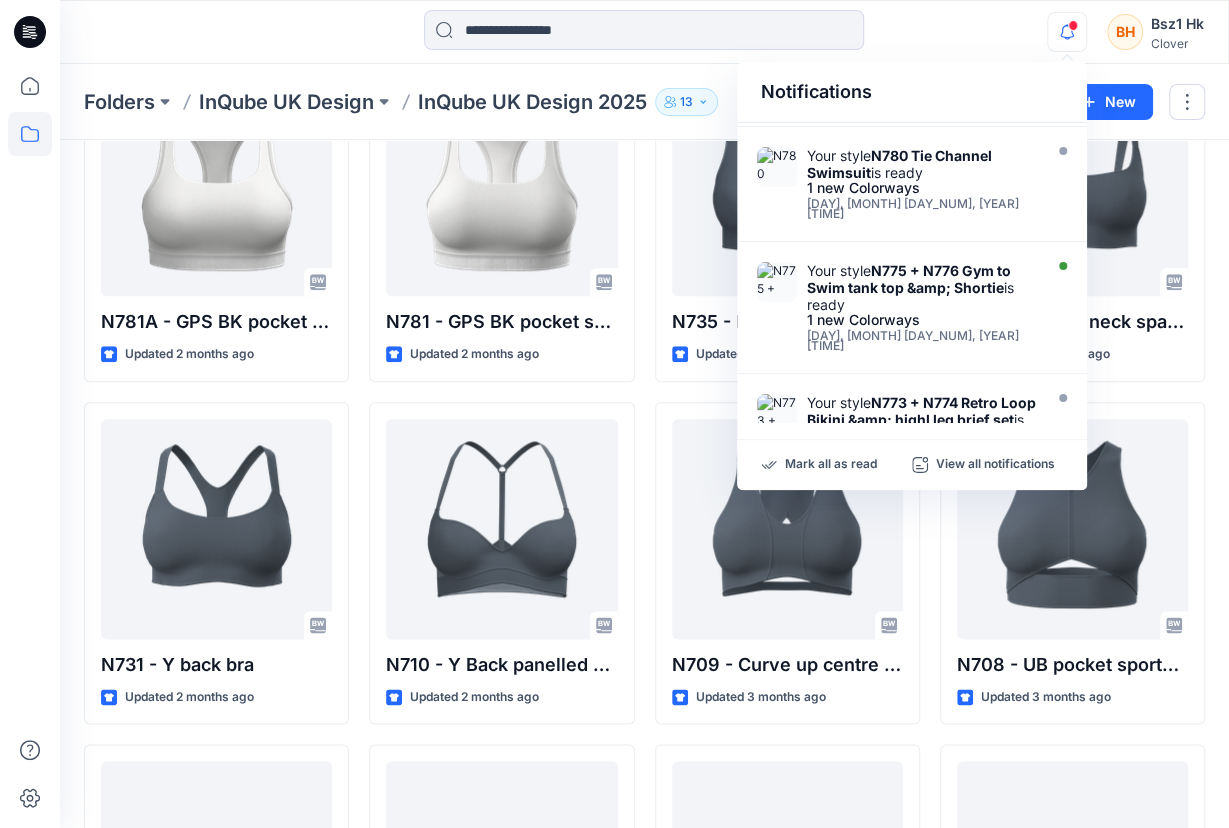 scroll, scrollTop: 0, scrollLeft: 0, axis: both 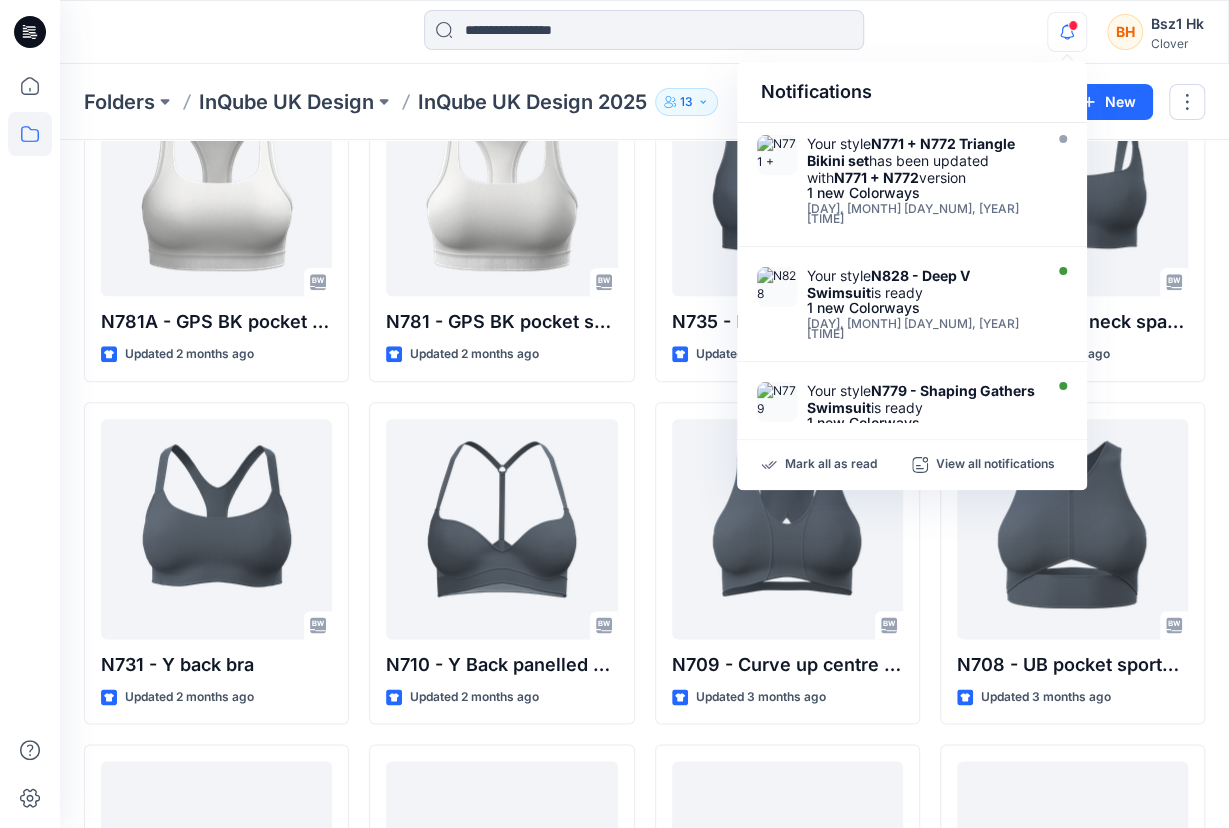 click on "Notifications Your style  N771 + N772 Triangle Bikini set  has been updated  with  N771 + N772  version 1 new Colorways Wednesday, July 09, 2025 18:39 Your style  N828 - Deep V Swimsuit  is ready 1 new Colorways Tuesday, July 08, 2025 15:48 Your style  N779 - Shaping Gathers Swimsuit  is ready 1 new Colorways Tuesday, July 08, 2025 15:45 Your style  N780 Tie Channel Swimsuit  is ready 1 new Colorways Tuesday, July 08, 2025 15:40 Your style  N775 + N776 Gym to Swim tank top &amp; Shortie  is ready 1 new Colorways Tuesday, July 08, 2025 15:28 Your style  N773 + N774 Retro Loop Bikini &amp; highl leg brief set  is ready 1 new Colorways Tuesday, July 08, 2025 15:22 Your style  N771 + N772 Triangle Bikini set  is ready 1 new Colorways Monday, July 07, 2025 23:02 Your style  N781C - GPS BK pocket highneck sport bra  is ready 1 new Colorways Tuesday, May 27, 2025 19:04 Your style  N781B - GPS BK pocket highneck sport bra w/H&amp;E  is ready 1 new Colorways Tuesday, May 27, 2025 19:02 Your style   is ready BH Bsz1 Hk" at bounding box center [644, 32] 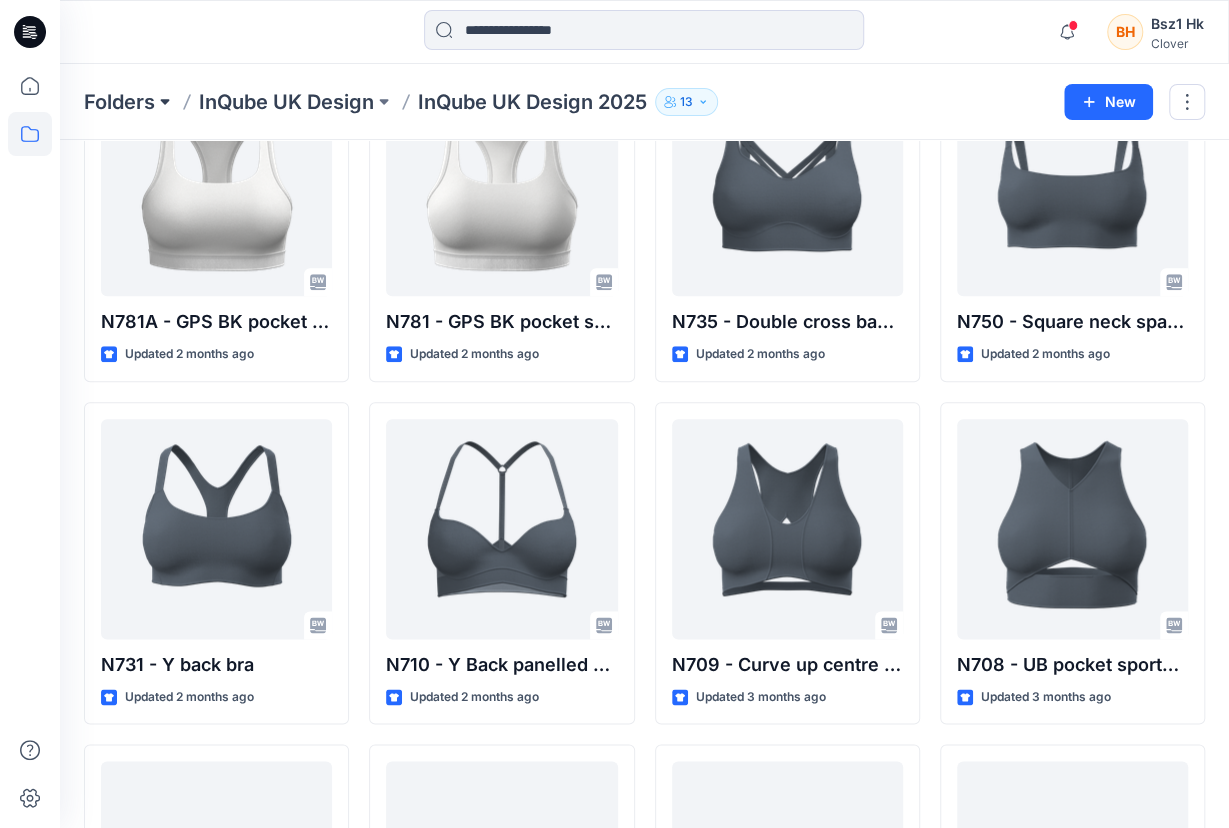 click at bounding box center (165, 102) 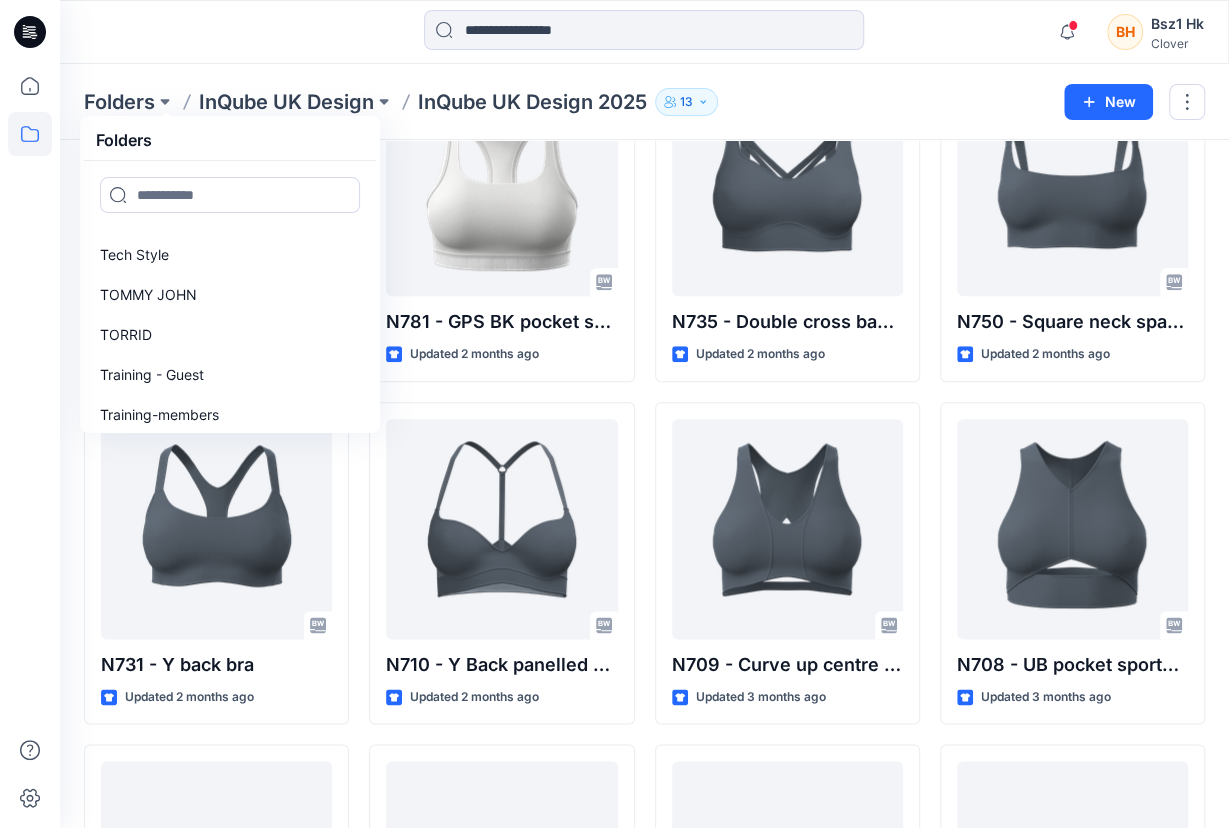 scroll, scrollTop: 800, scrollLeft: 0, axis: vertical 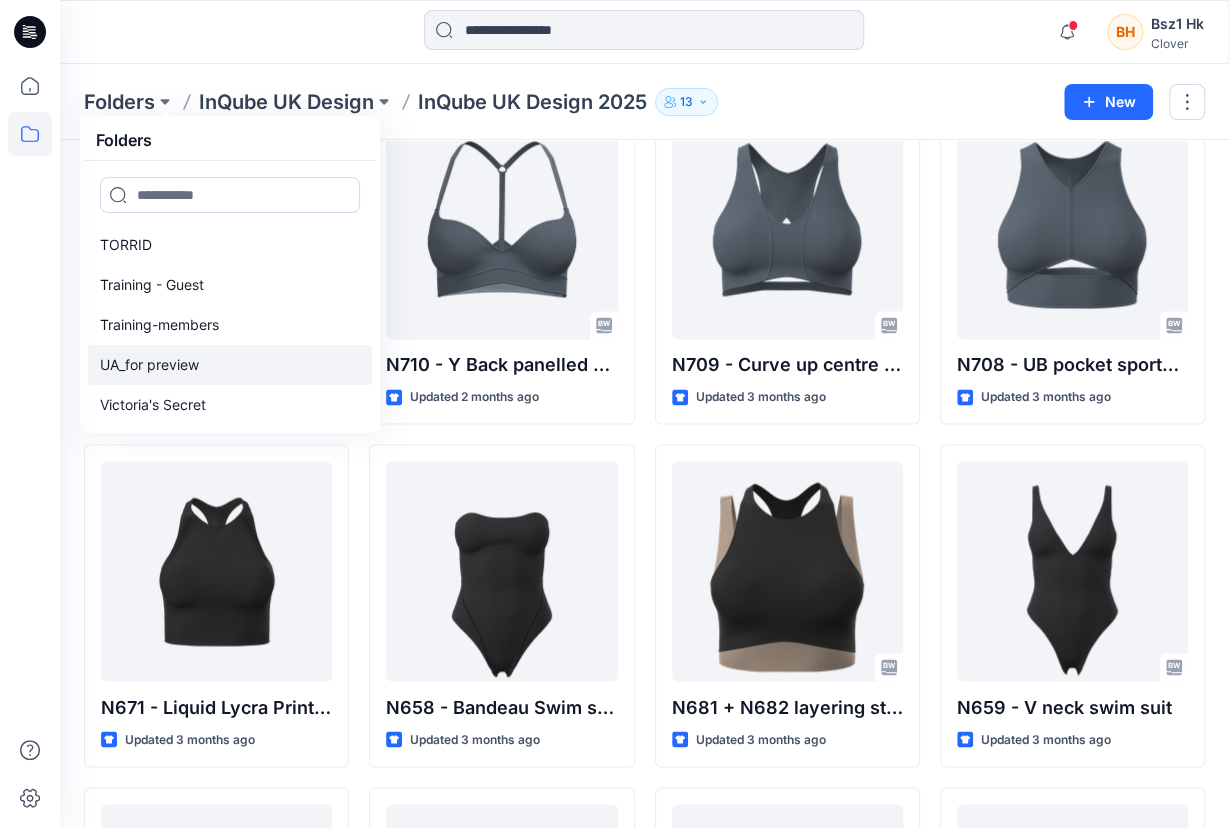 click on "UA_for preview" at bounding box center (149, 365) 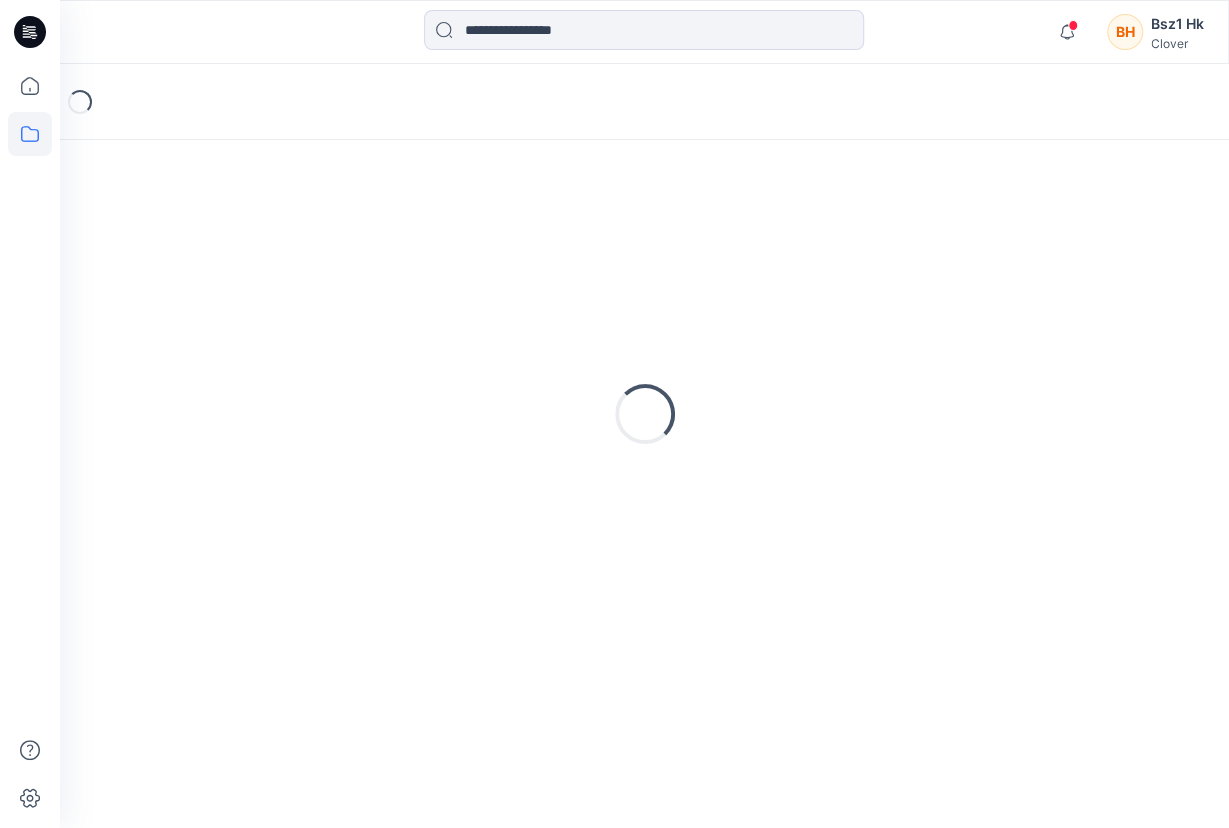 scroll, scrollTop: 0, scrollLeft: 0, axis: both 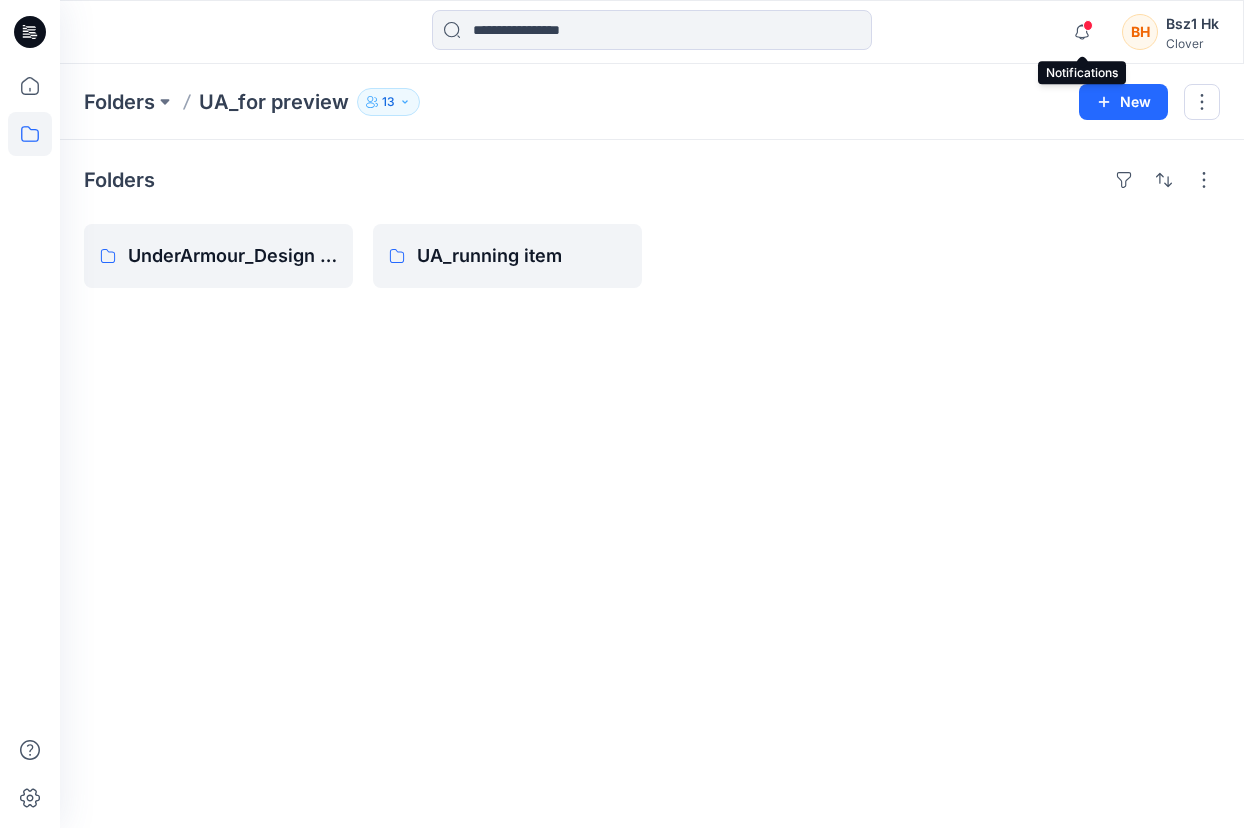 click at bounding box center [1088, 25] 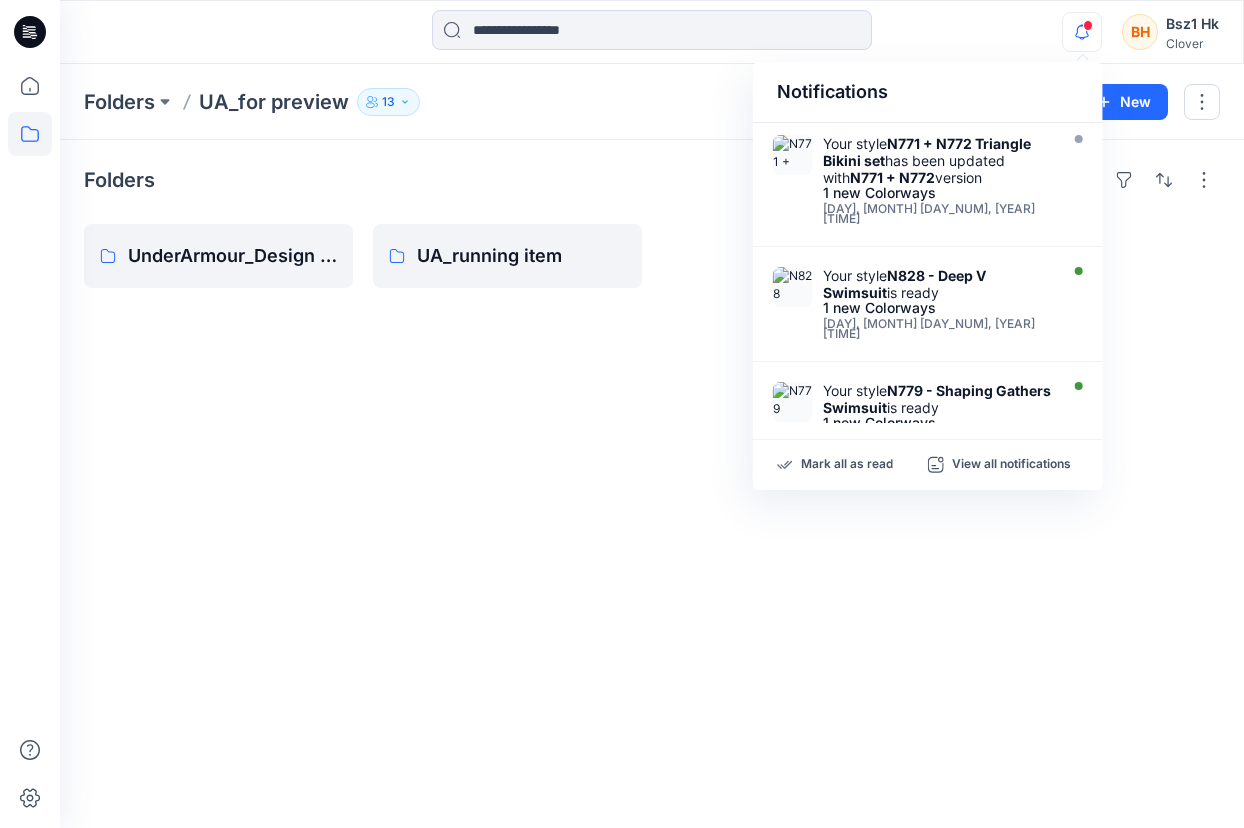 click at bounding box center [1088, 25] 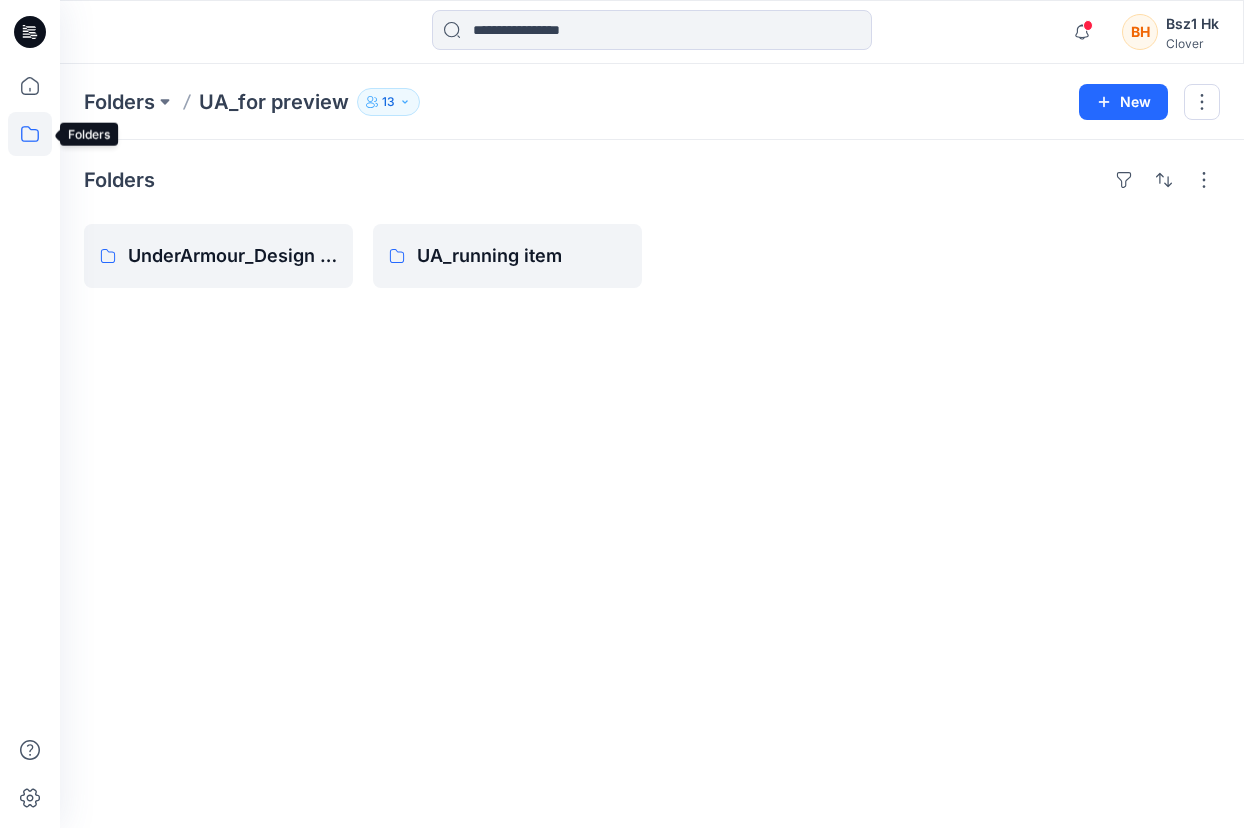 click 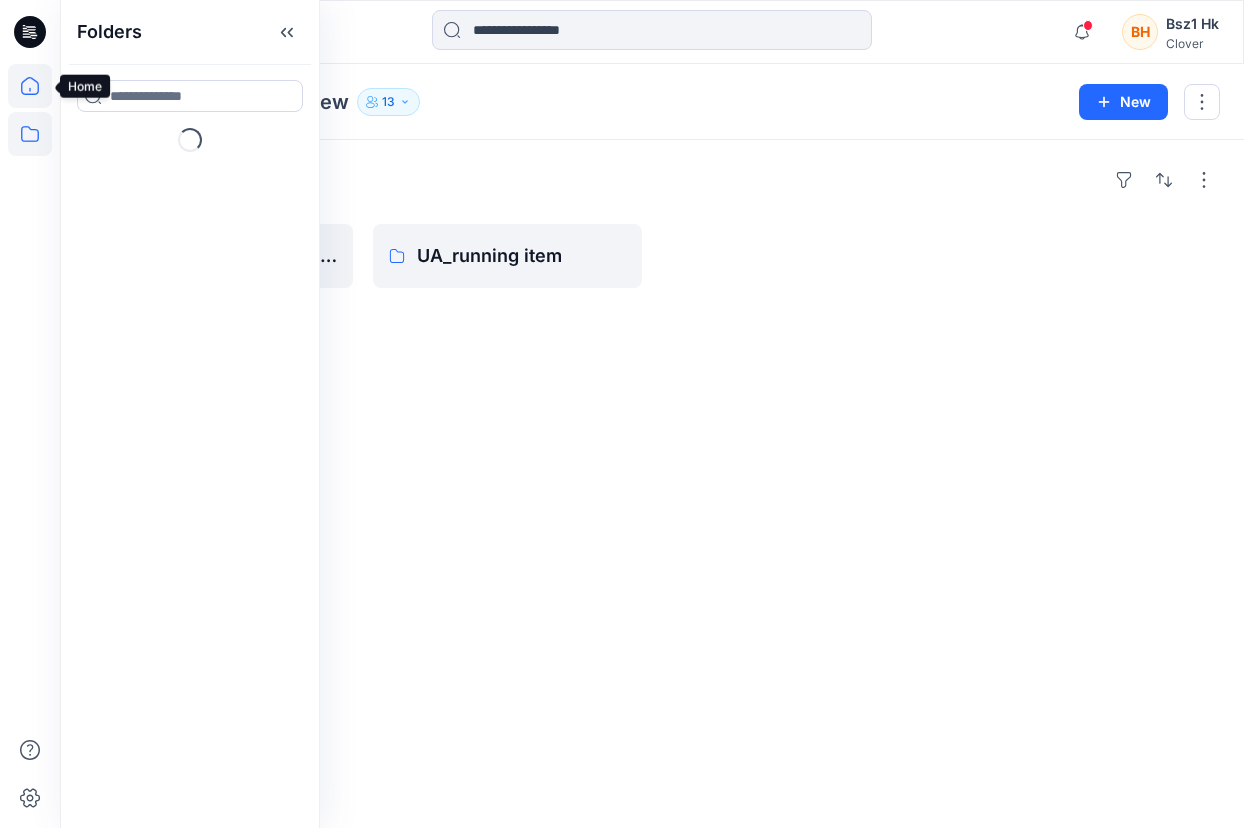 click 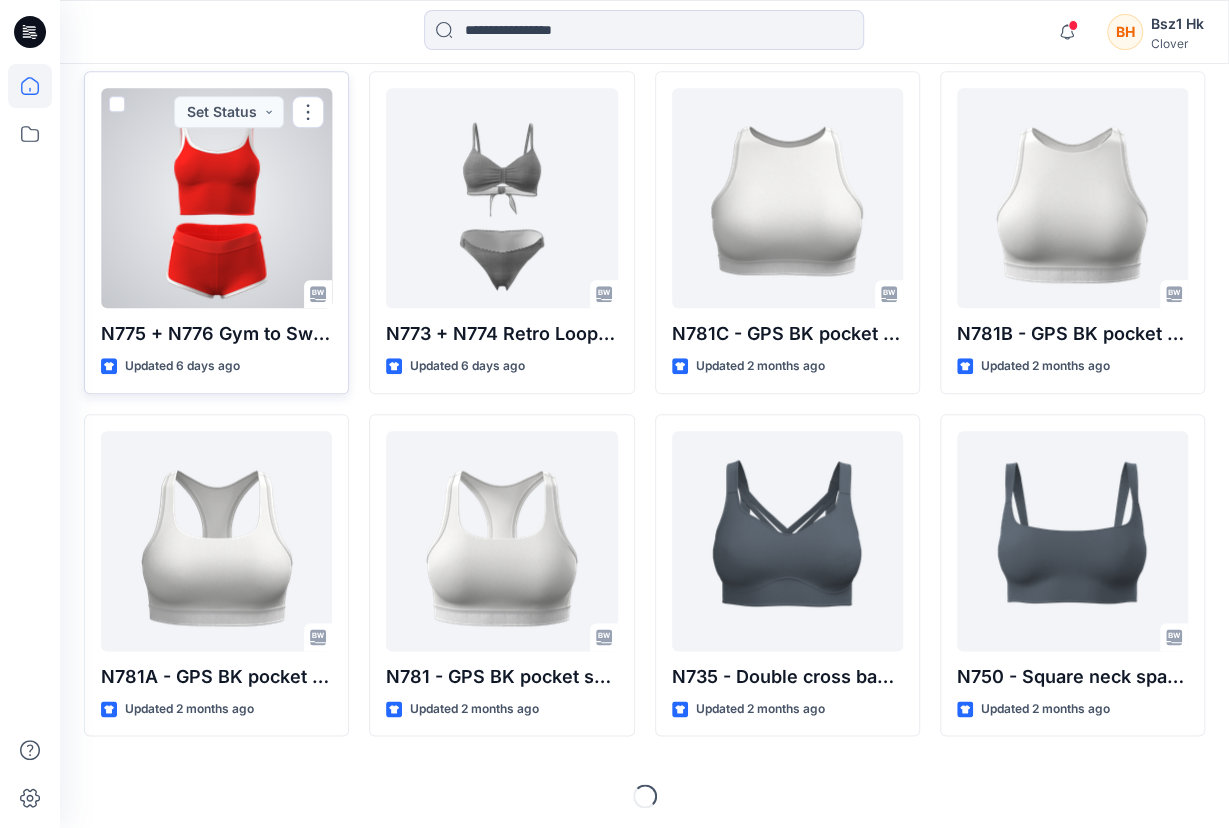scroll, scrollTop: 935, scrollLeft: 0, axis: vertical 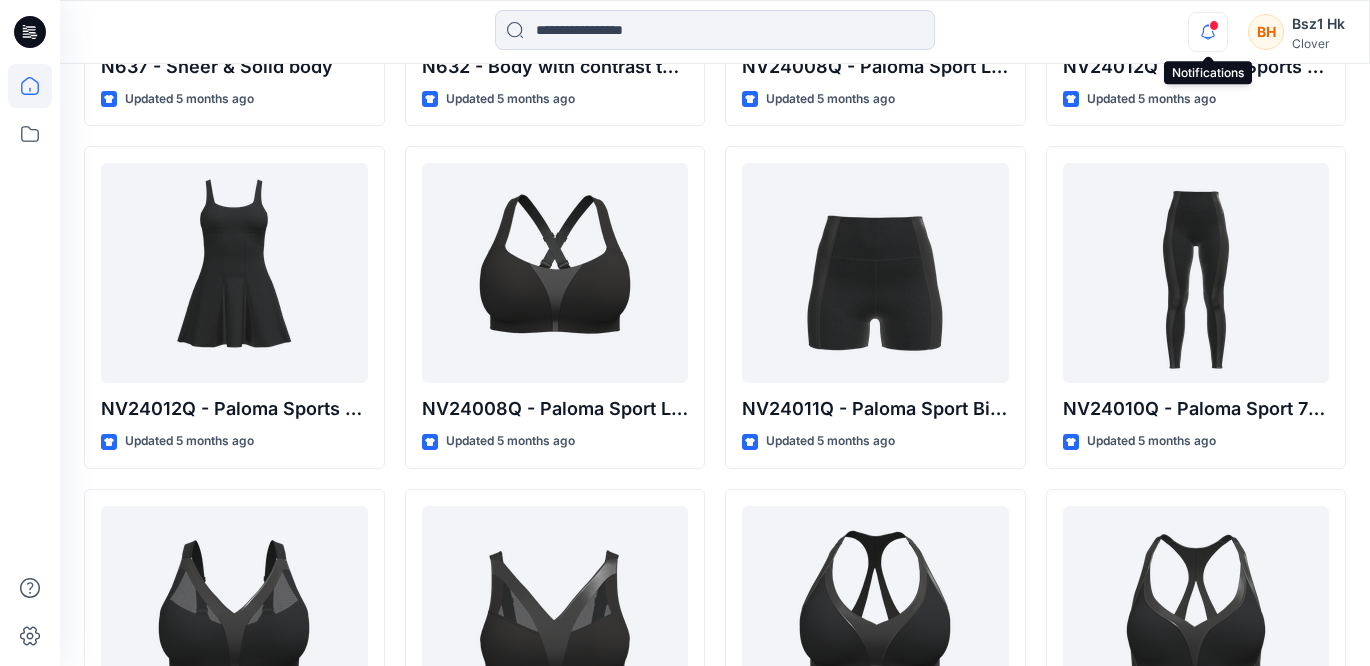click 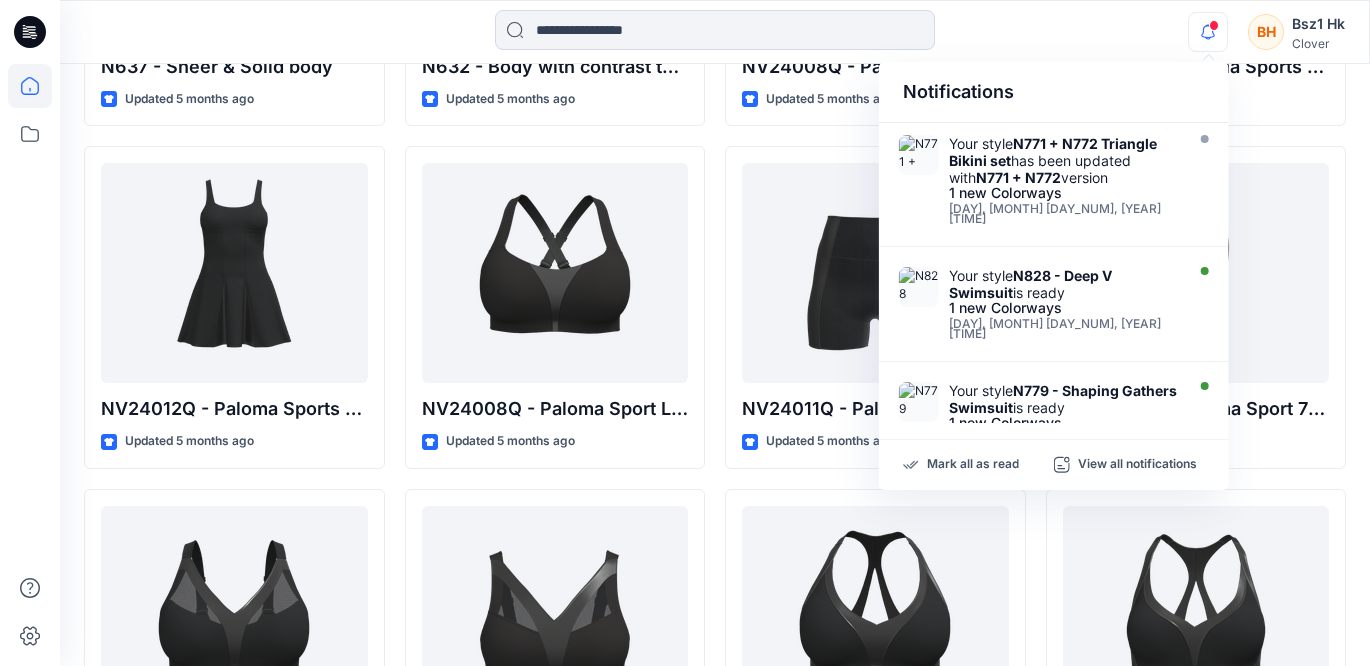 click 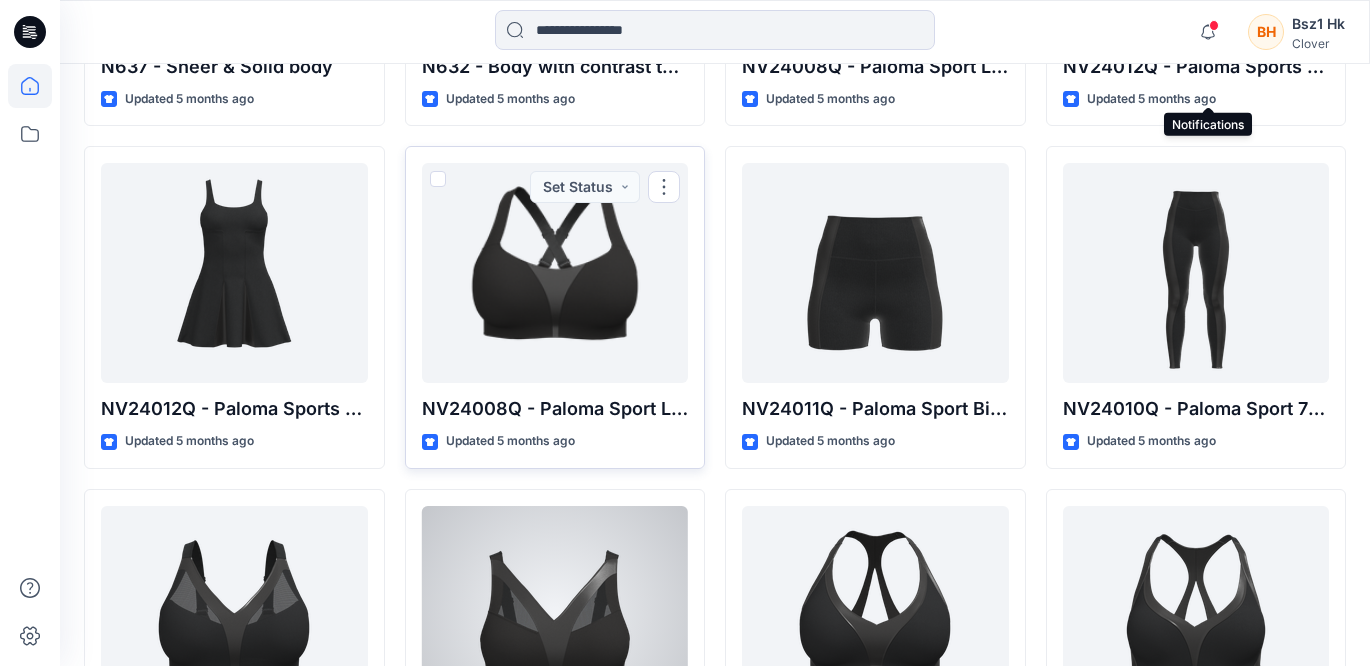 scroll, scrollTop: 3148, scrollLeft: 0, axis: vertical 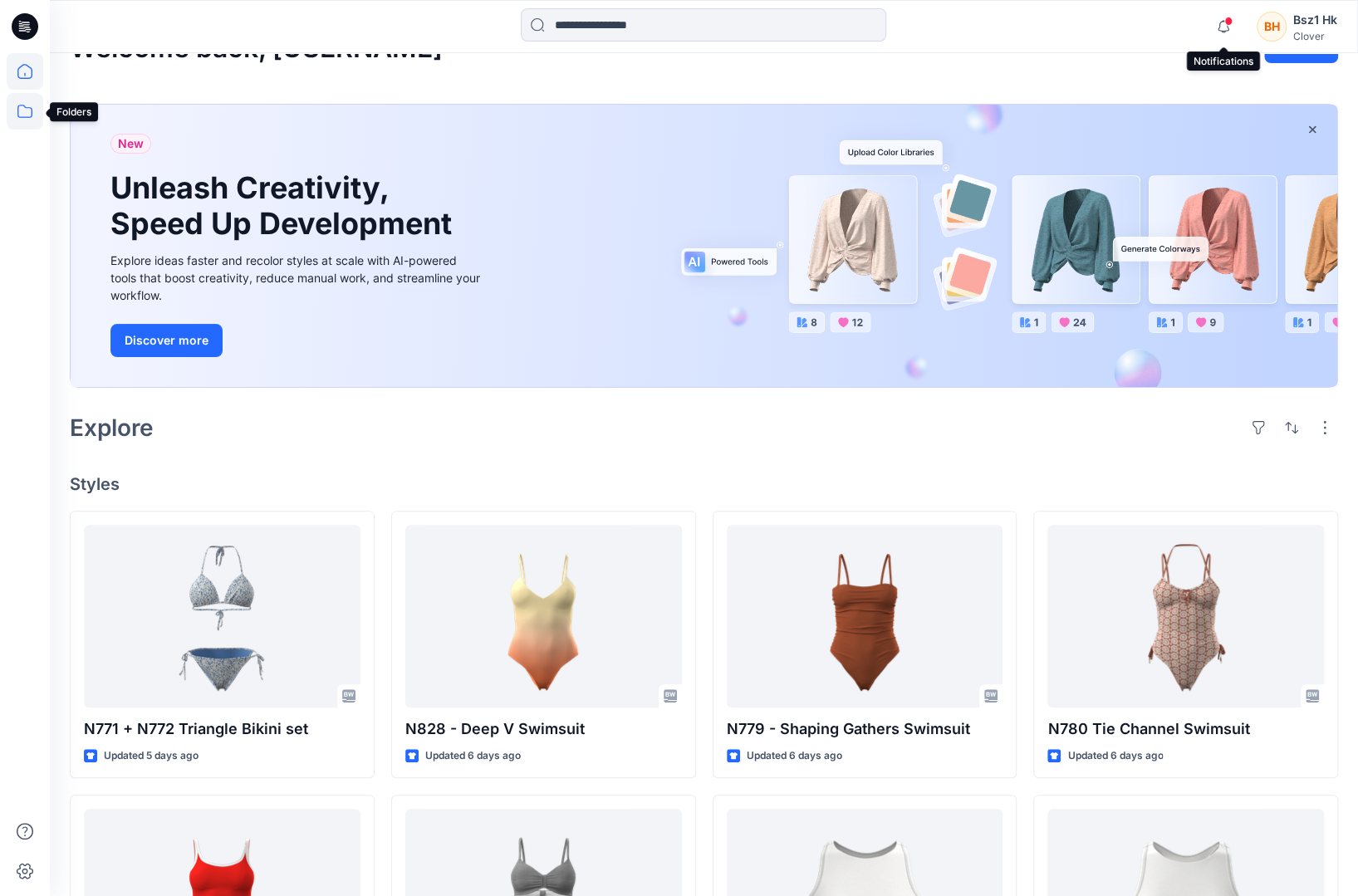 click 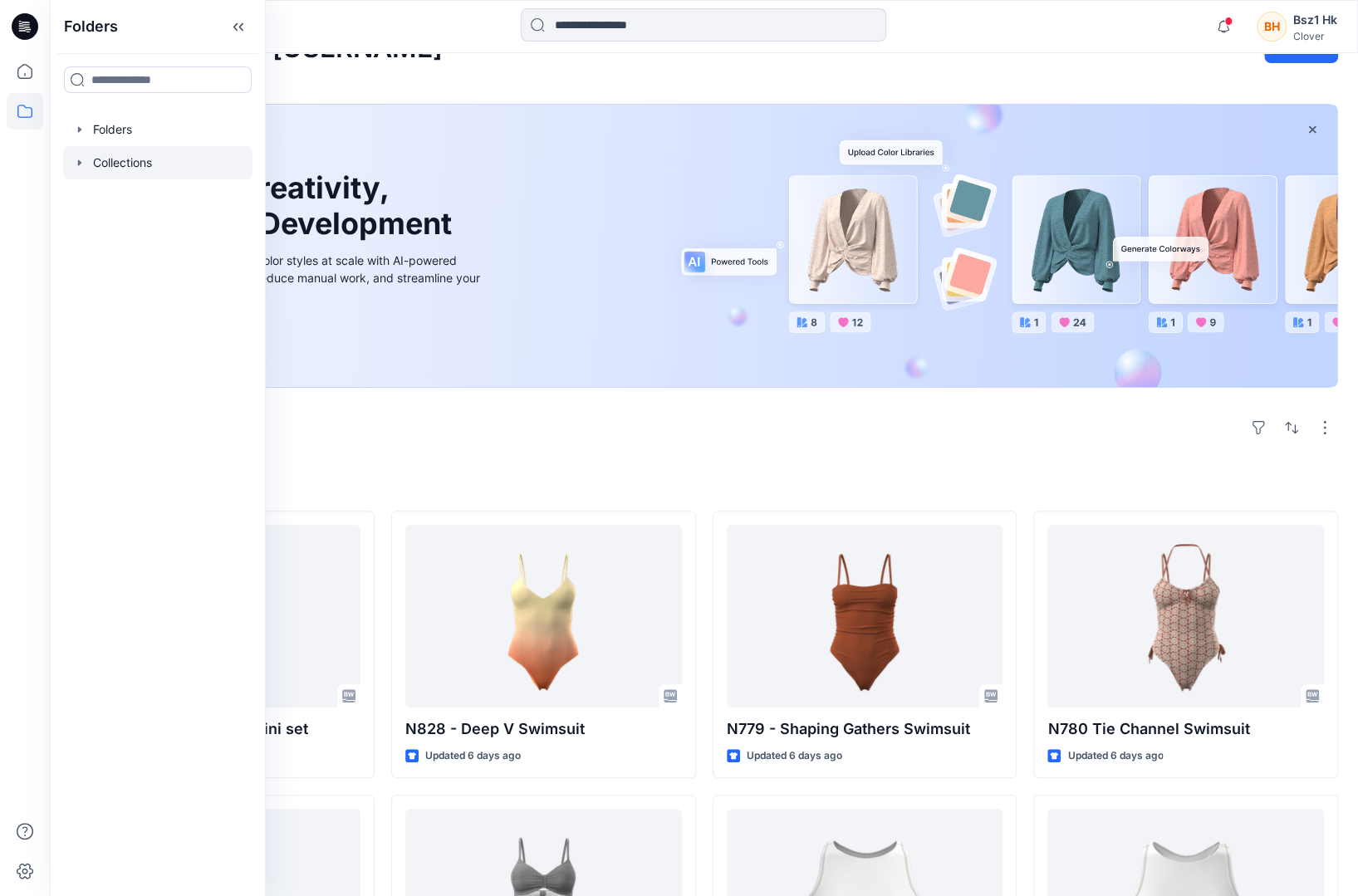 click at bounding box center (158, 163) 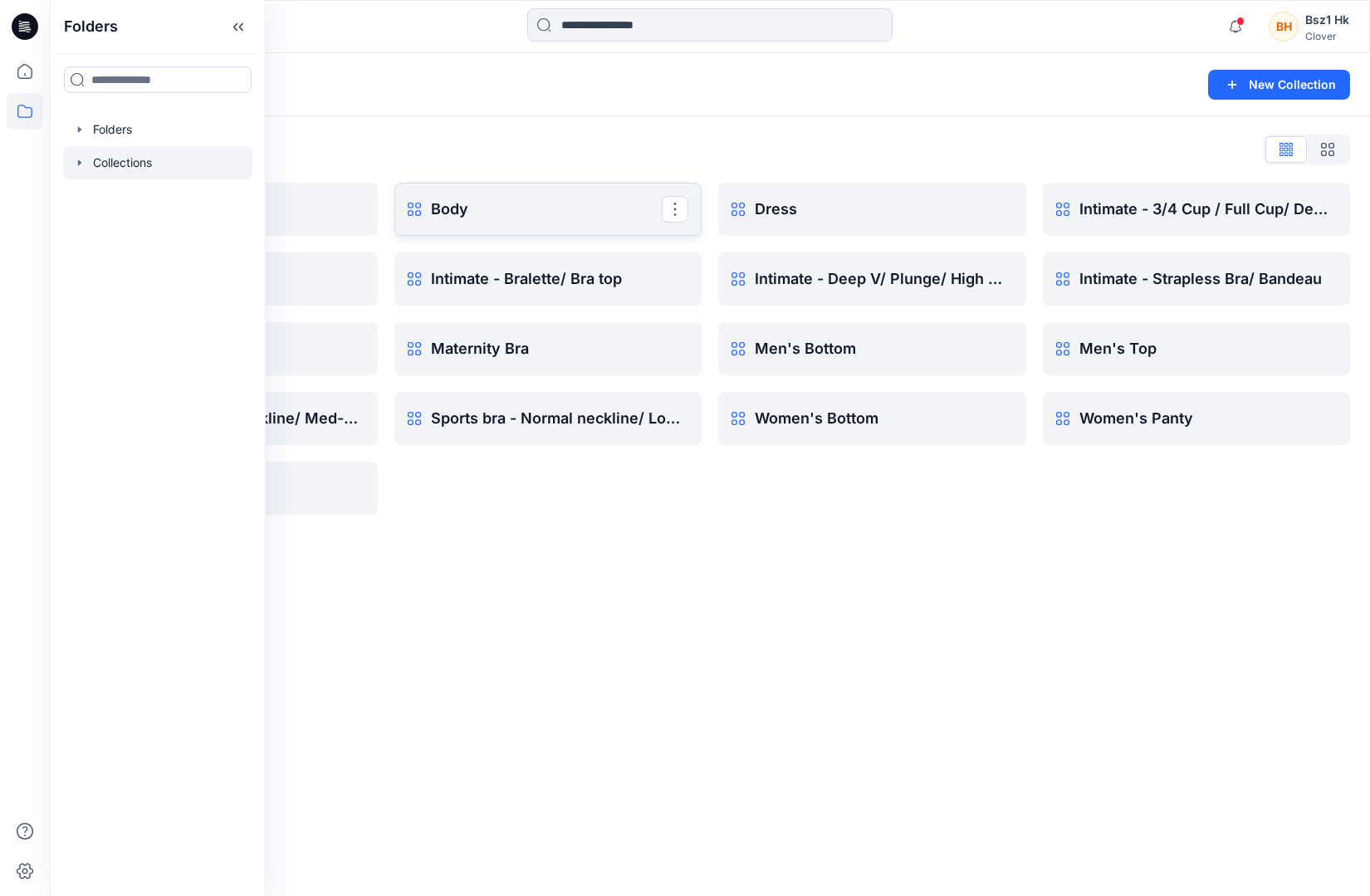 click on "Body" at bounding box center [546, 209] 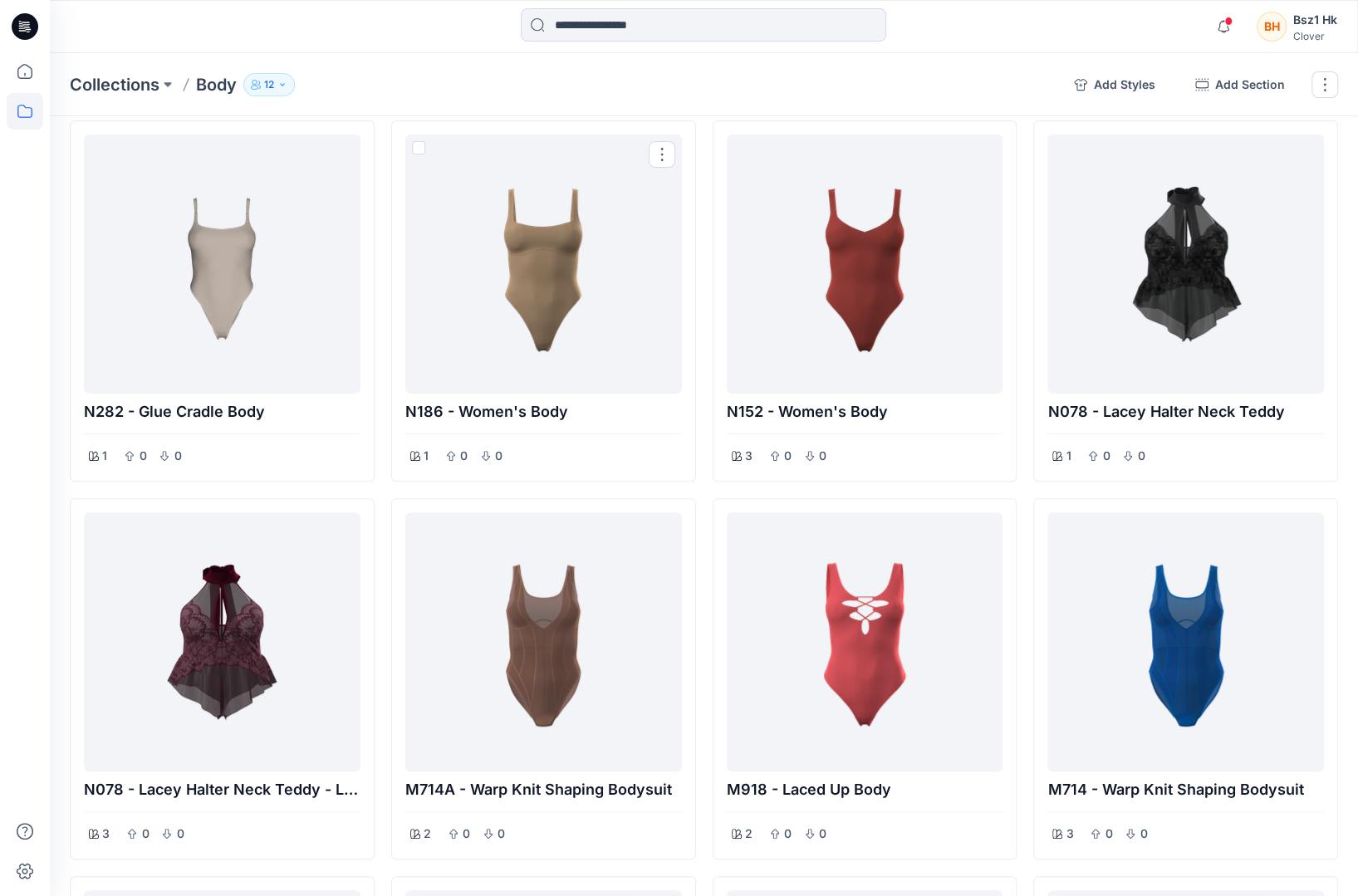 scroll, scrollTop: 0, scrollLeft: 0, axis: both 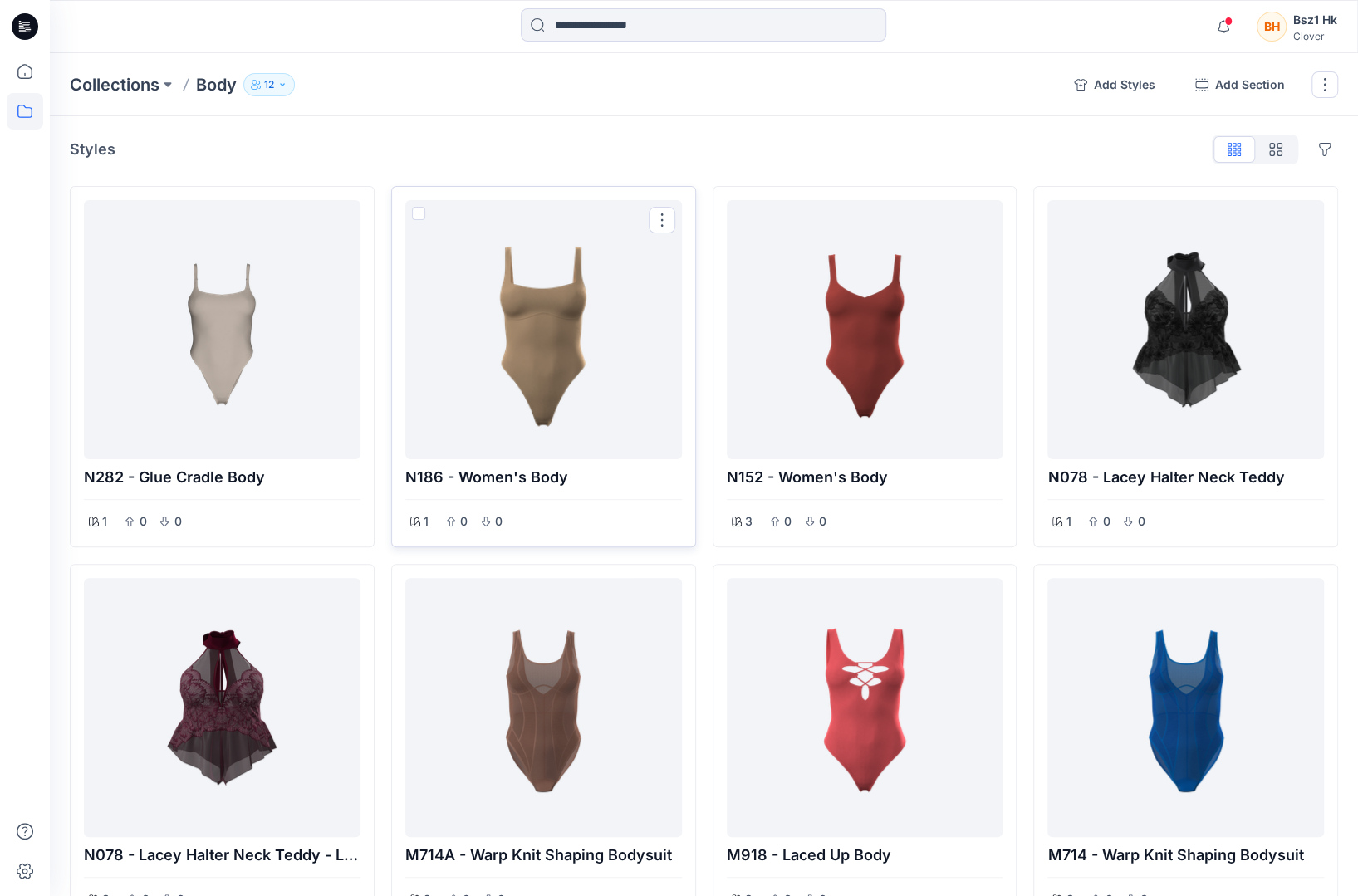 click at bounding box center (543, 330) 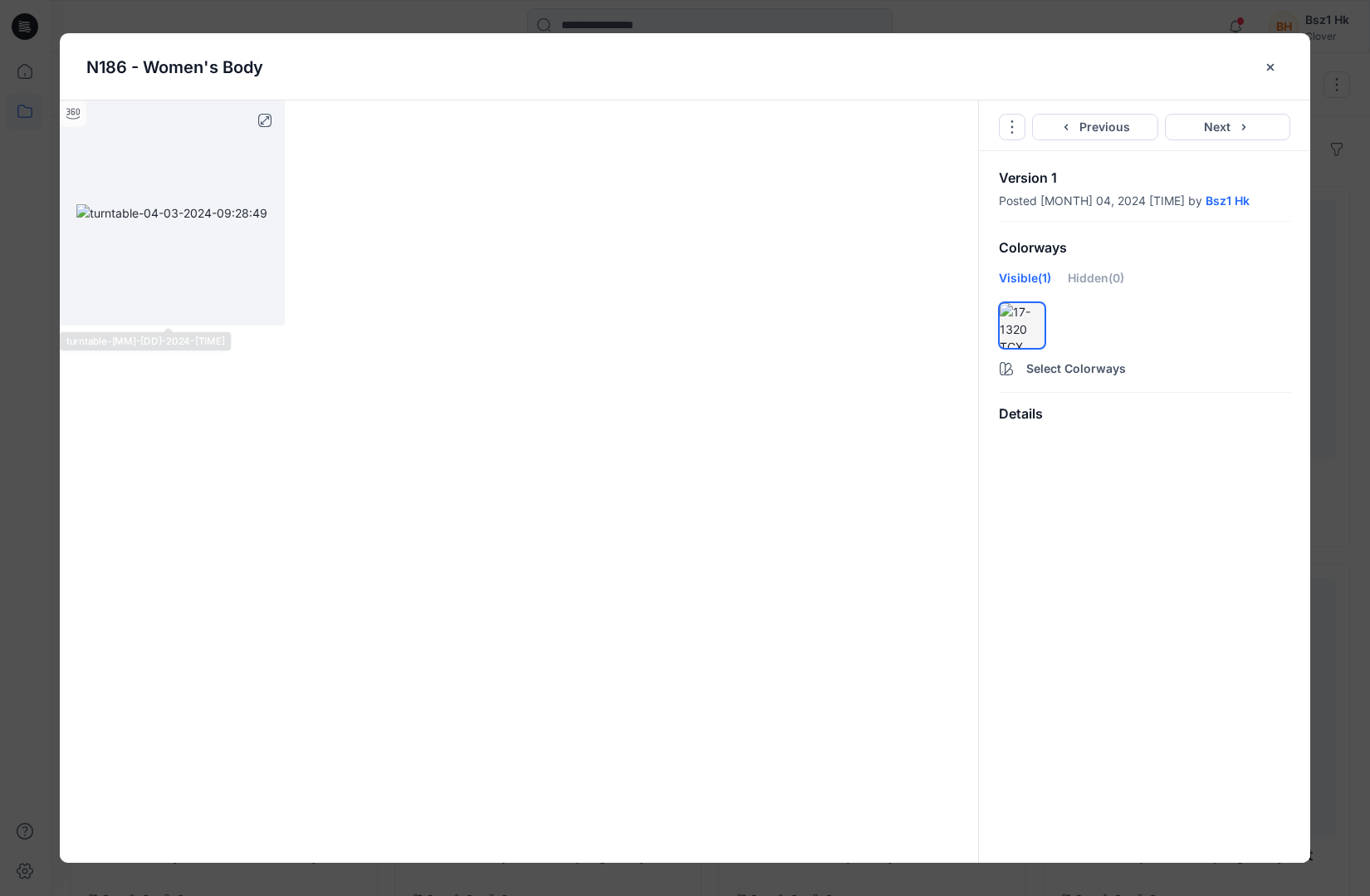 click at bounding box center [172, 213] 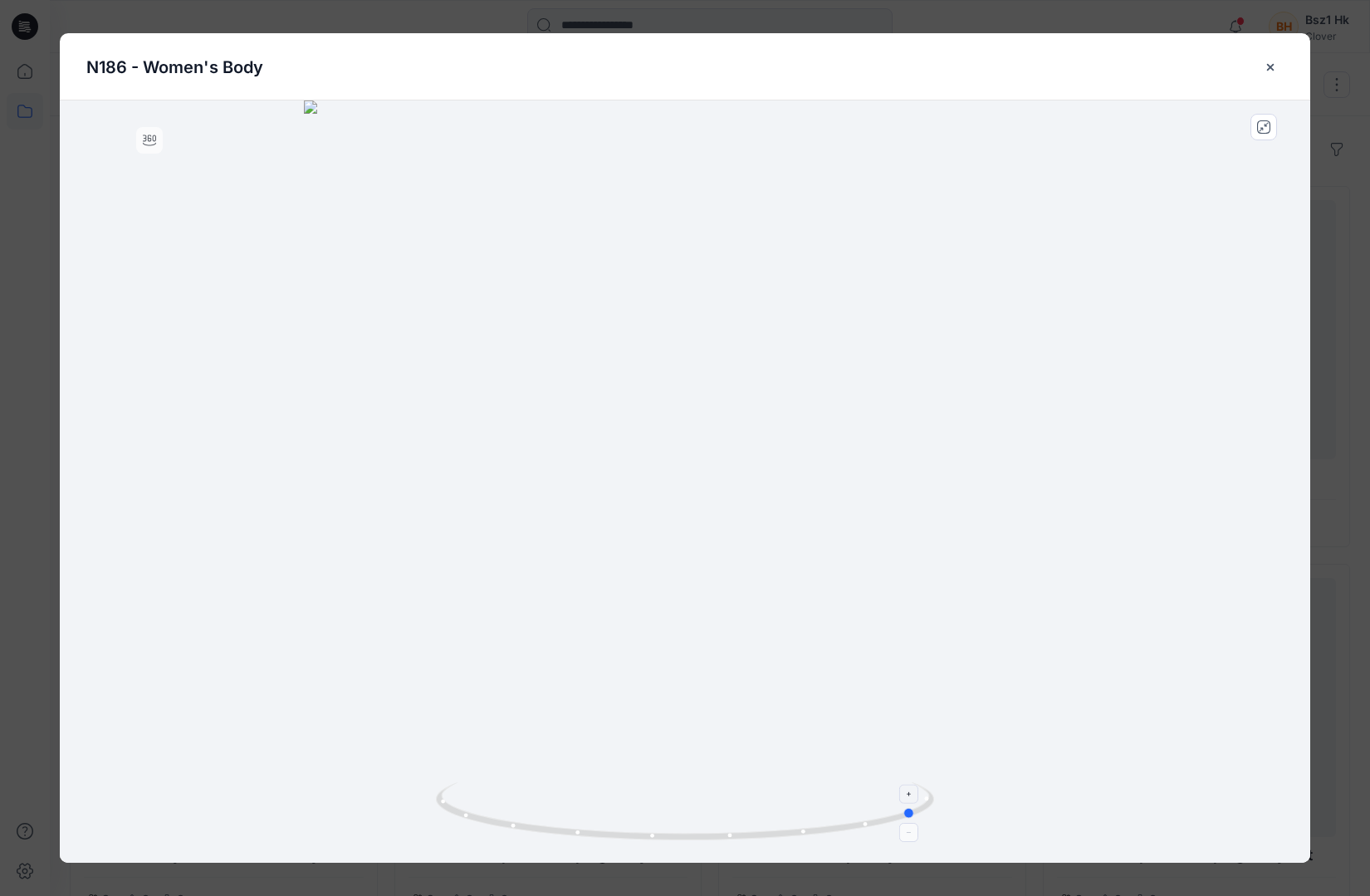 drag, startPoint x: 855, startPoint y: 838, endPoint x: 877, endPoint y: 838, distance: 22 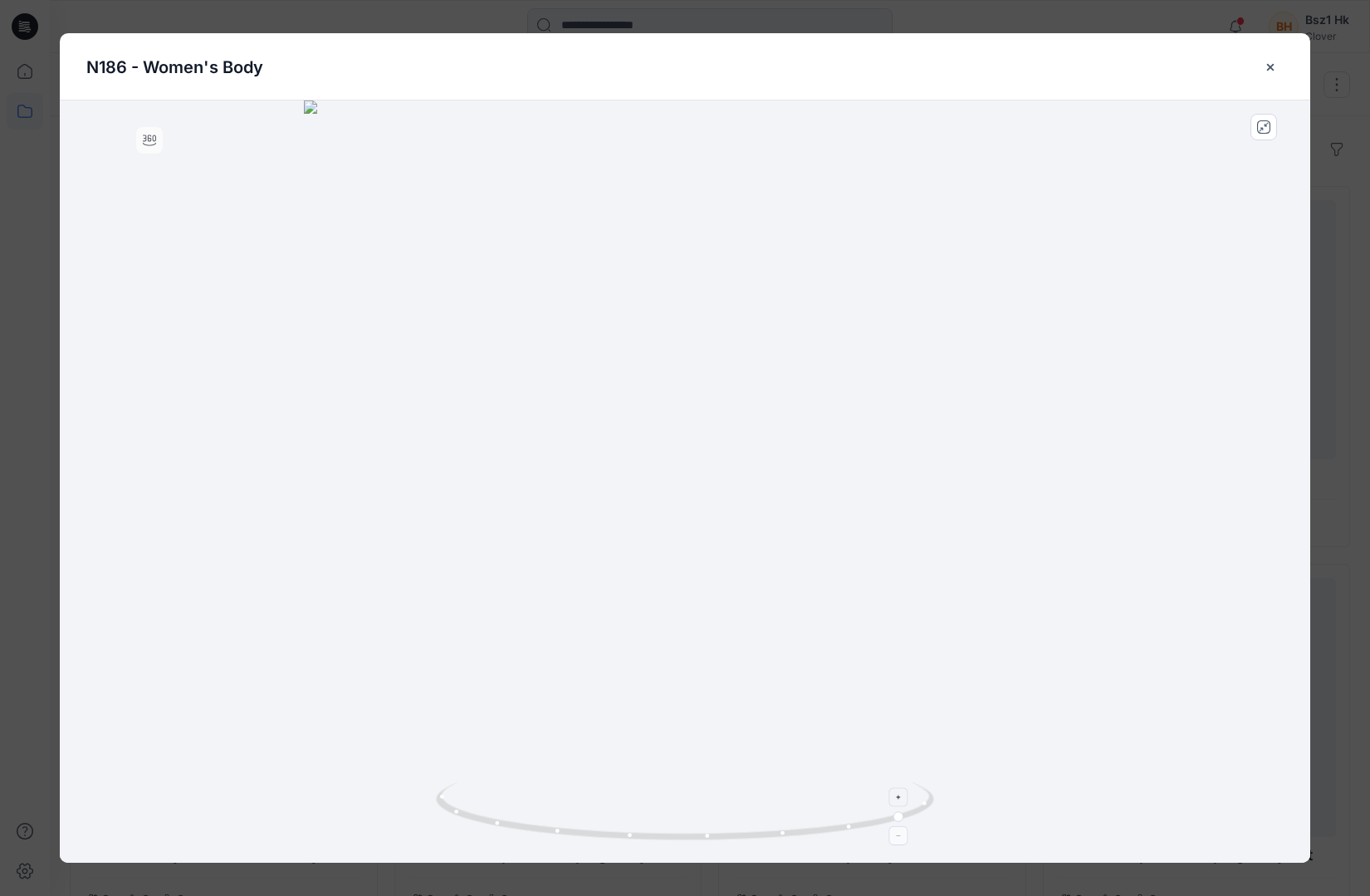 click 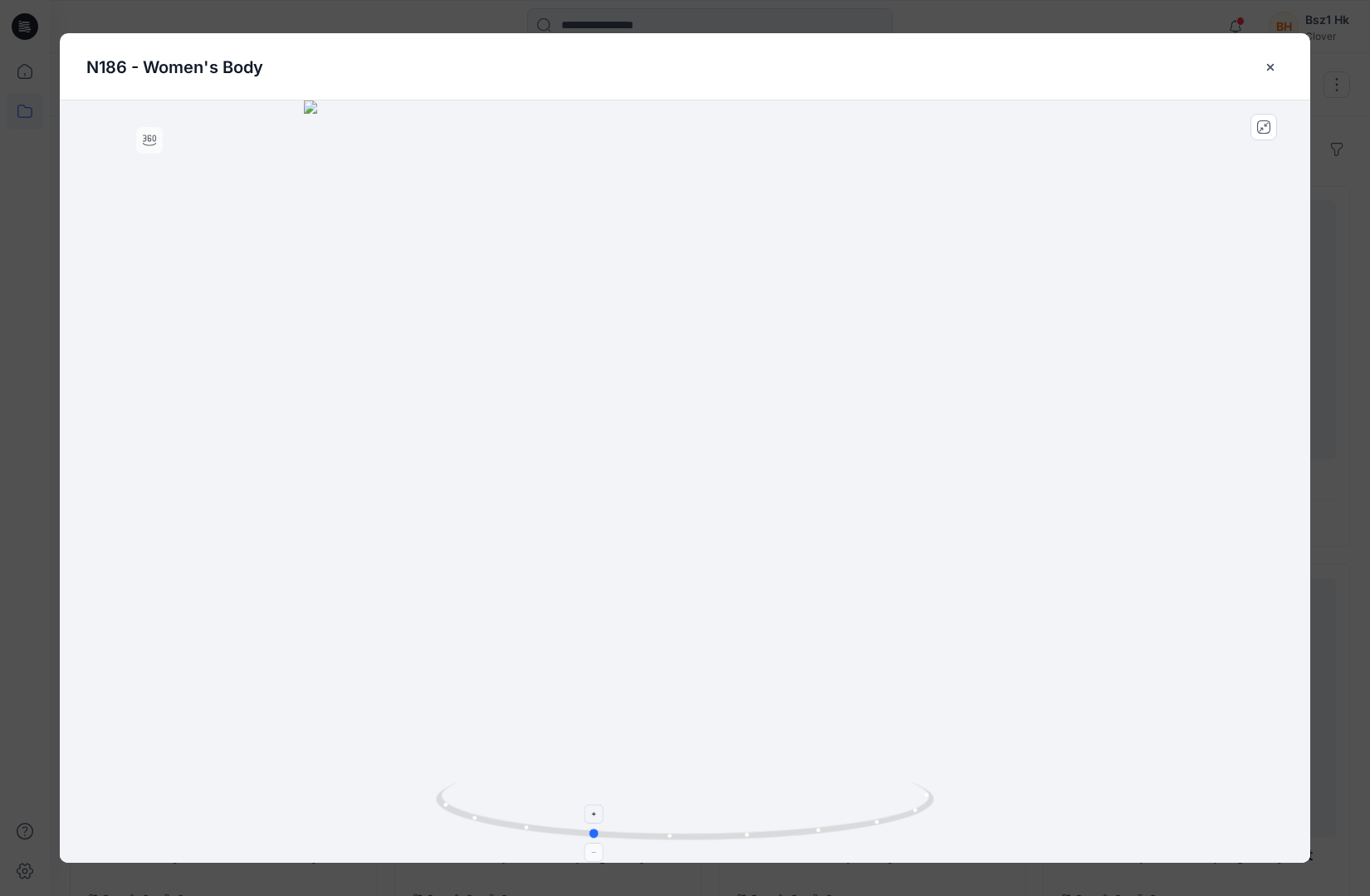drag, startPoint x: 923, startPoint y: 812, endPoint x: 603, endPoint y: 822, distance: 320.1562 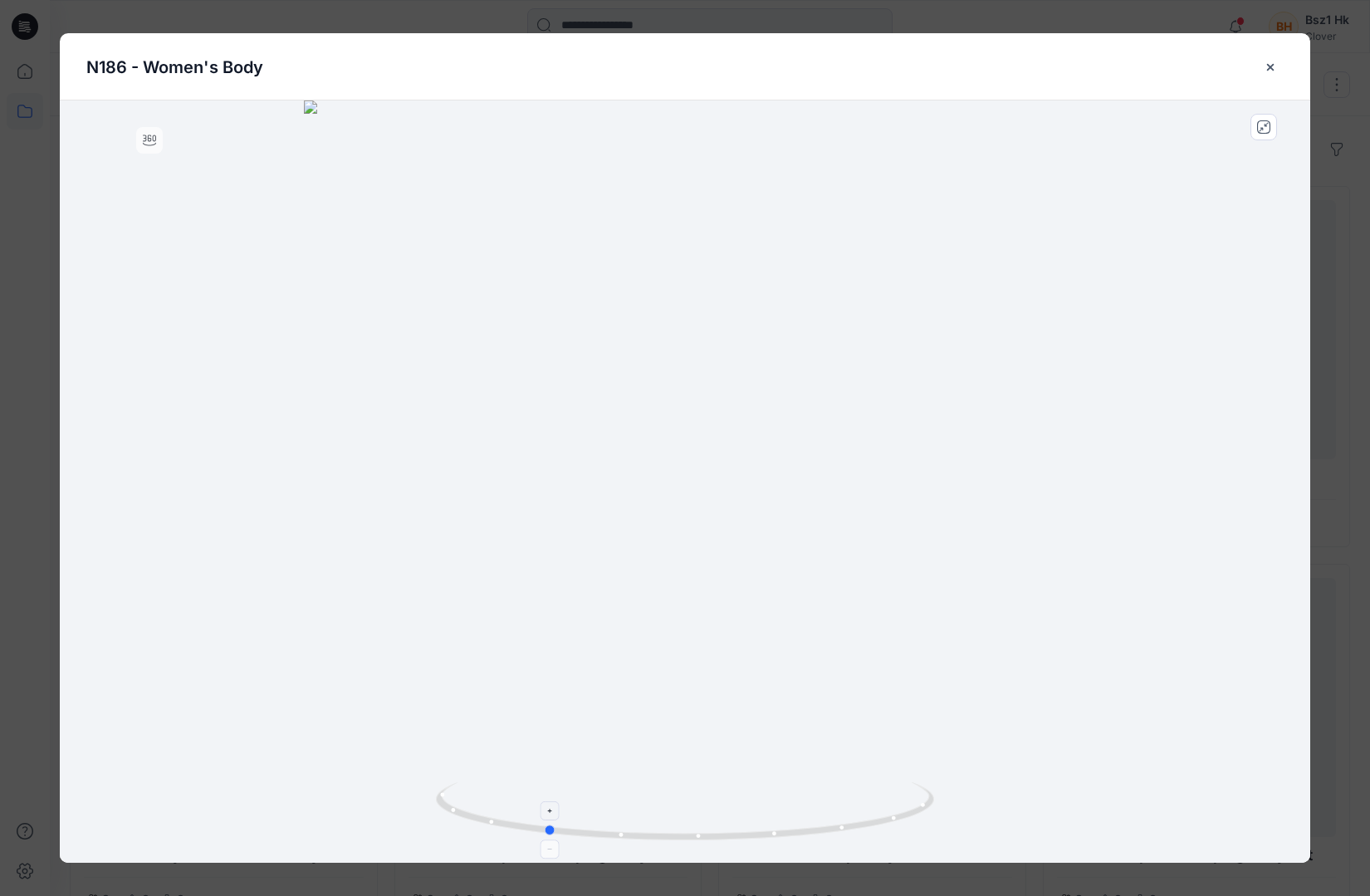 drag, startPoint x: 897, startPoint y: 816, endPoint x: 856, endPoint y: 793, distance: 47.010637 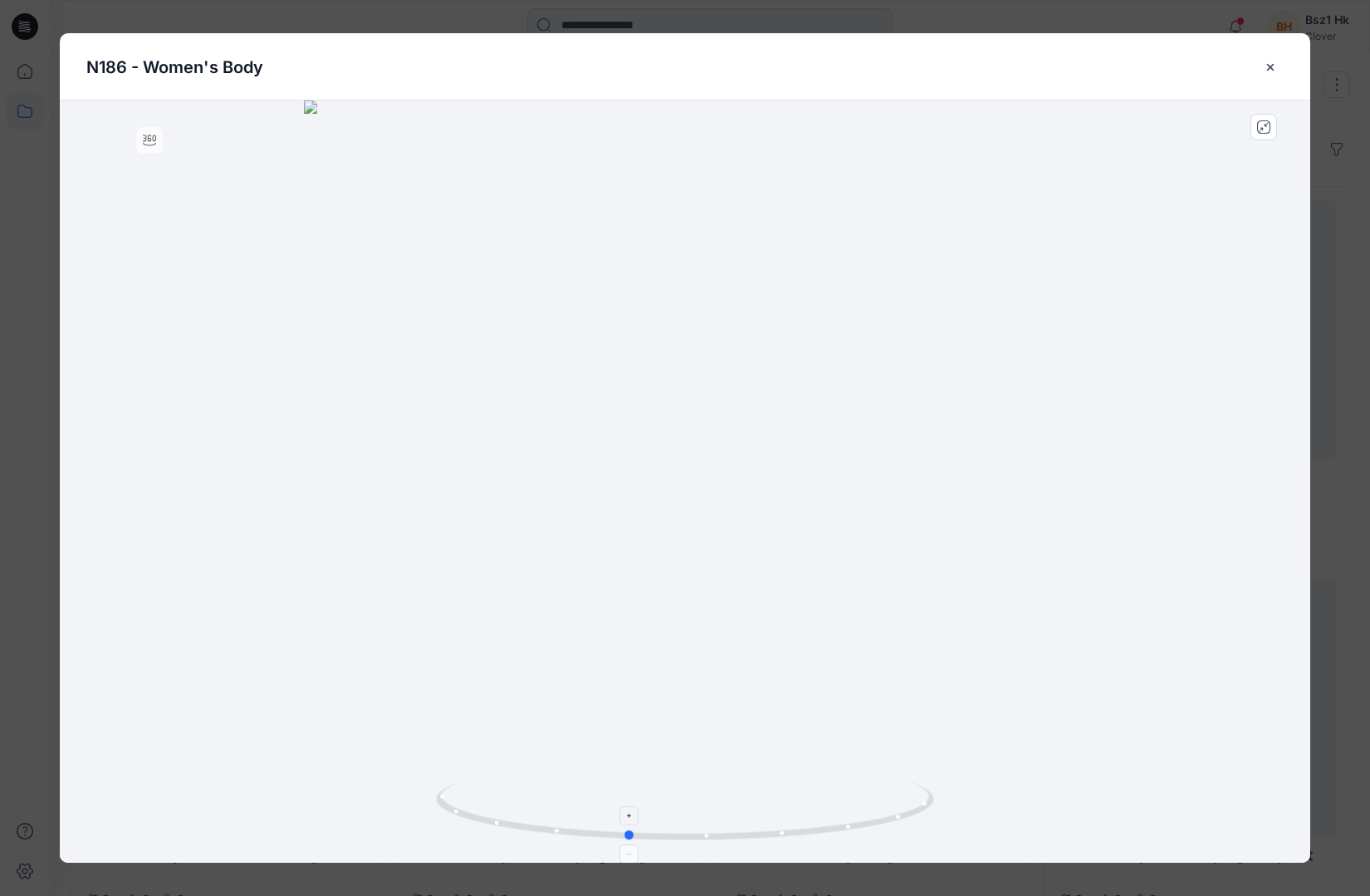 drag, startPoint x: 595, startPoint y: 835, endPoint x: 678, endPoint y: 829, distance: 83.21658 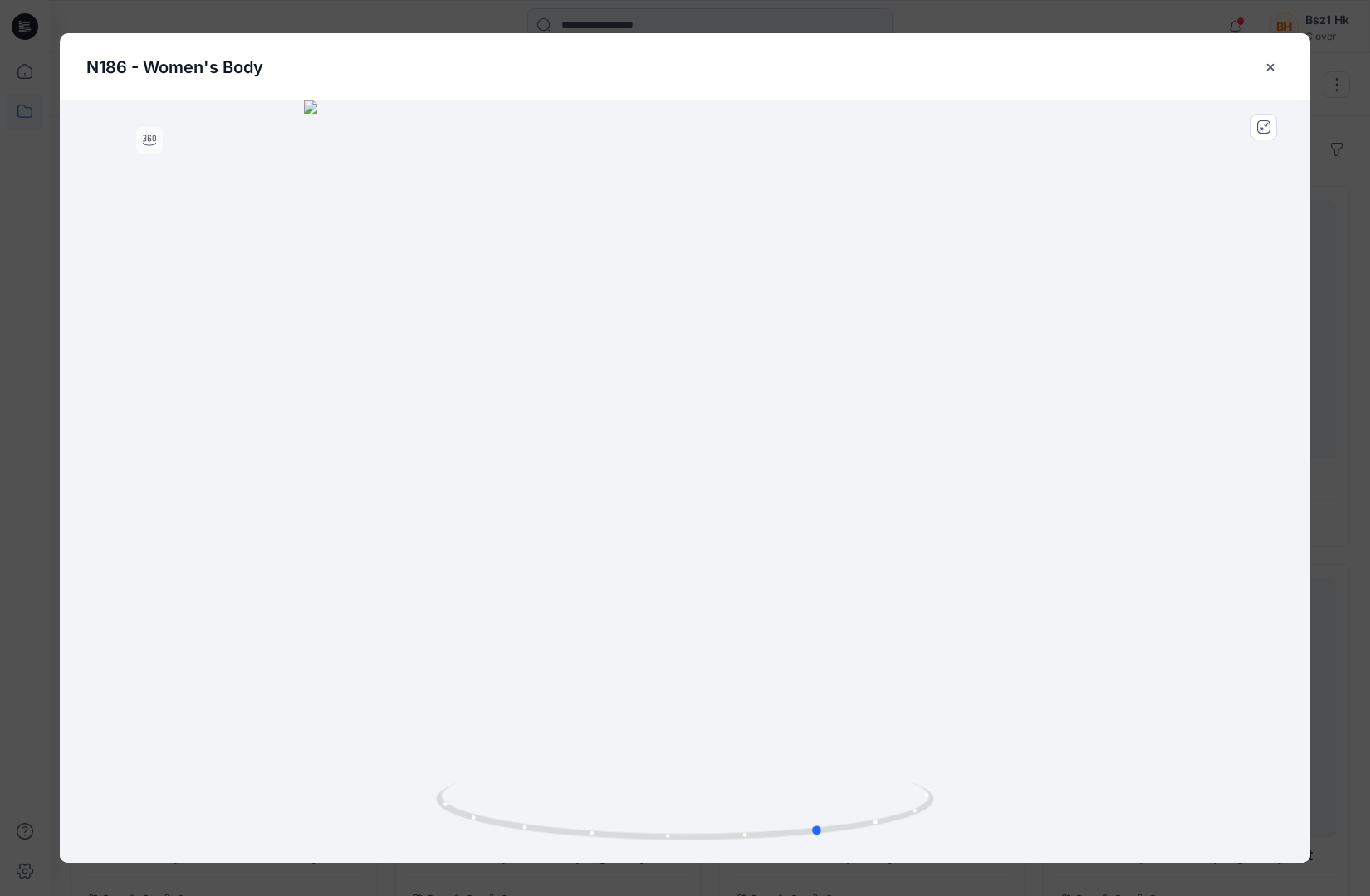 drag, startPoint x: 867, startPoint y: 815, endPoint x: 1059, endPoint y: 806, distance: 192.21082 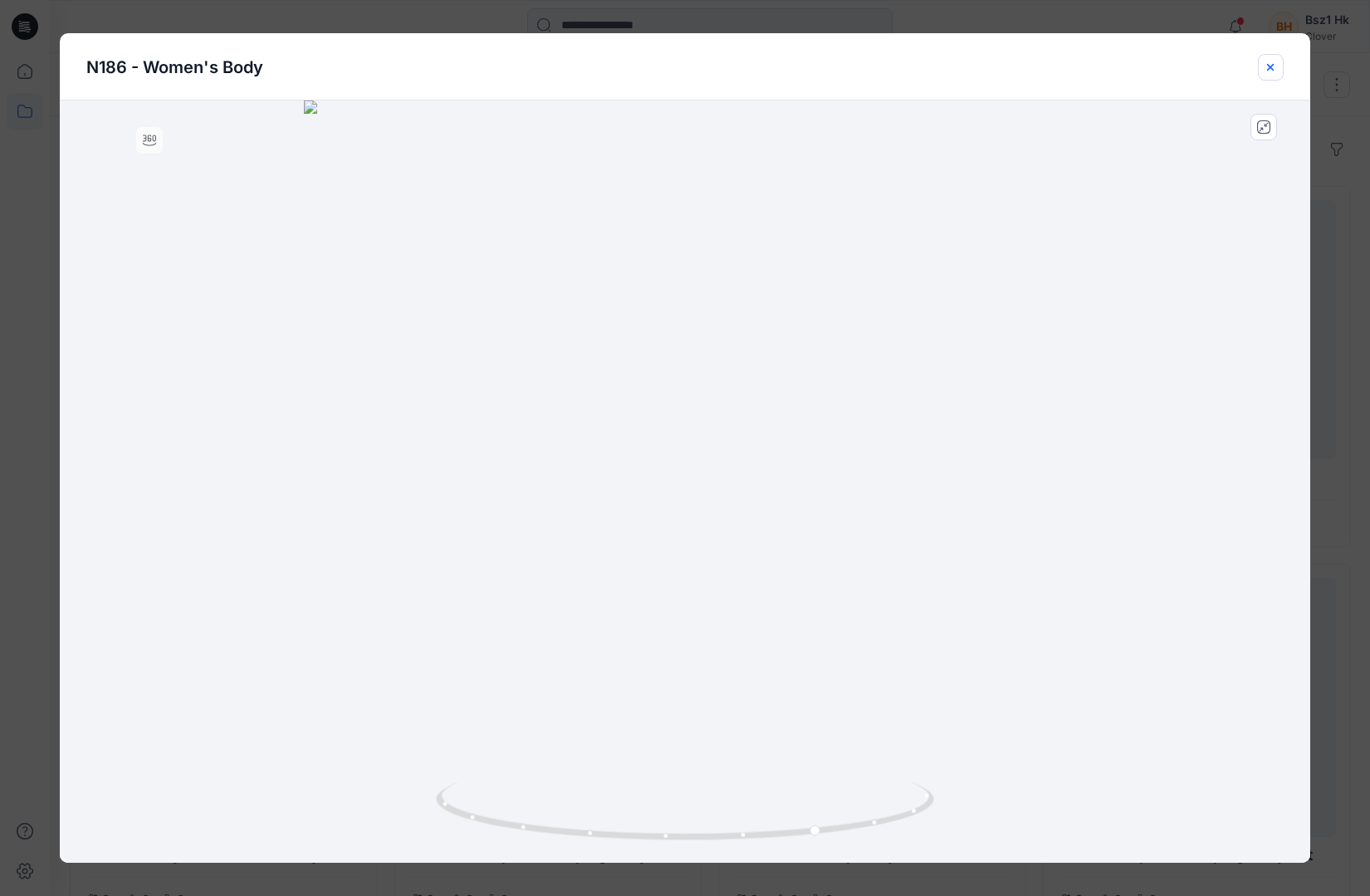 click 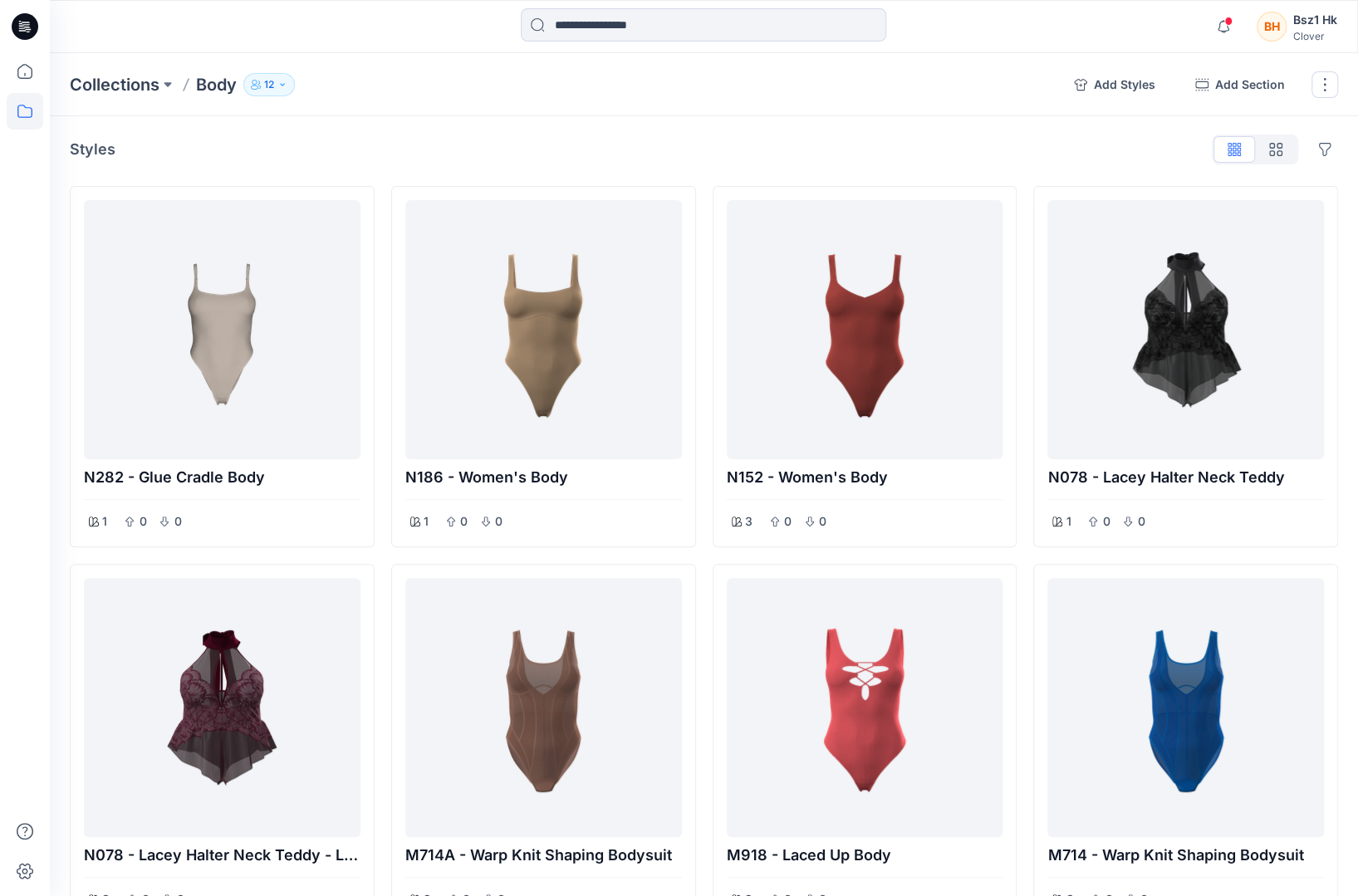 drag, startPoint x: 1006, startPoint y: 34, endPoint x: 1012, endPoint y: 4, distance: 30.59412 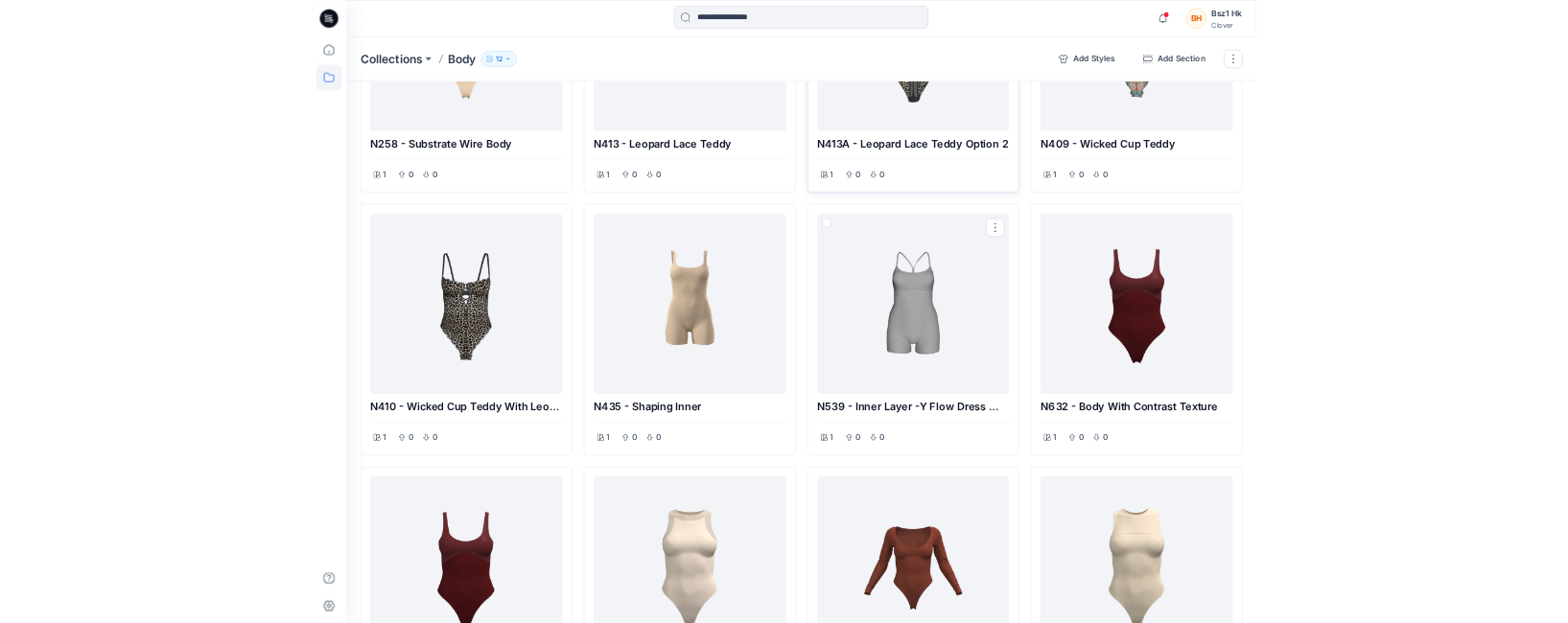 scroll, scrollTop: 1823, scrollLeft: 0, axis: vertical 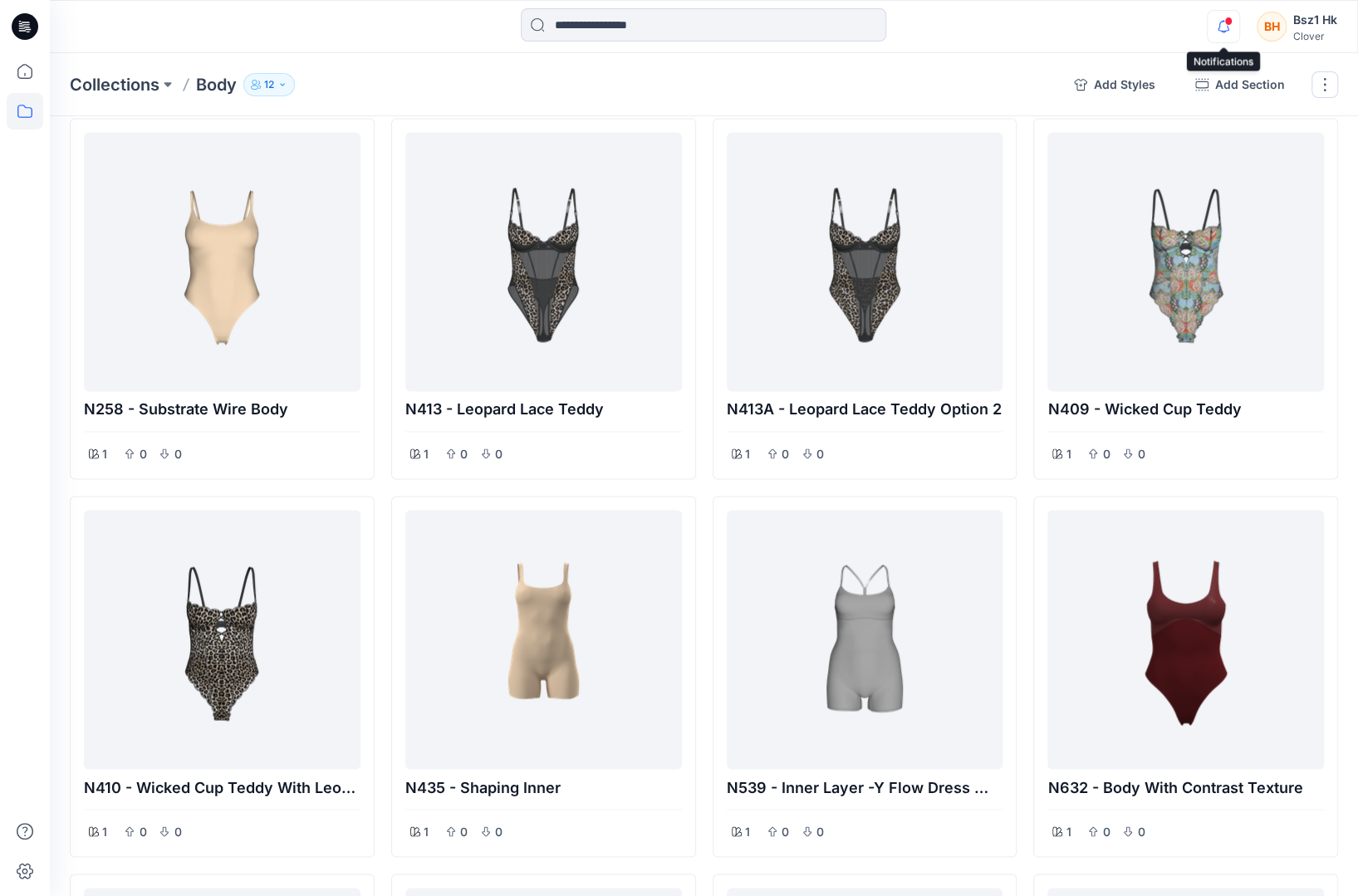 click 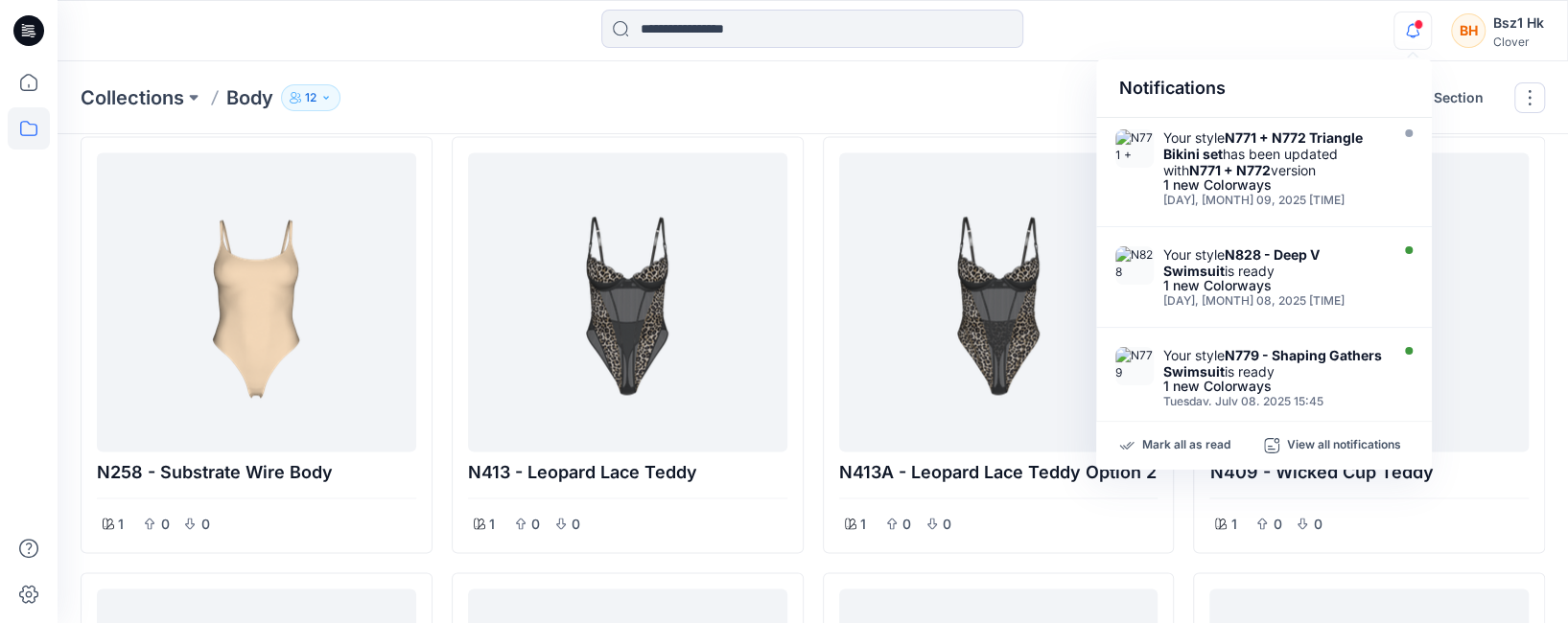 click 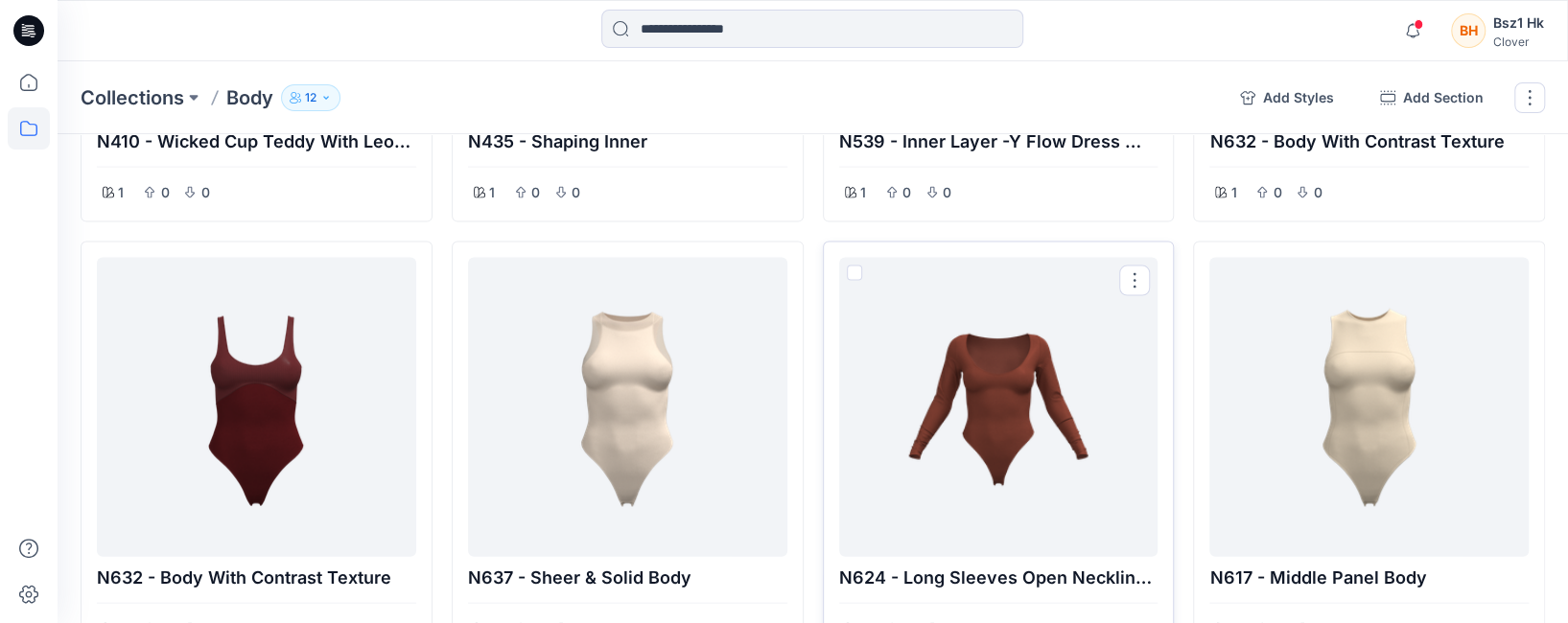 scroll, scrollTop: 2714, scrollLeft: 0, axis: vertical 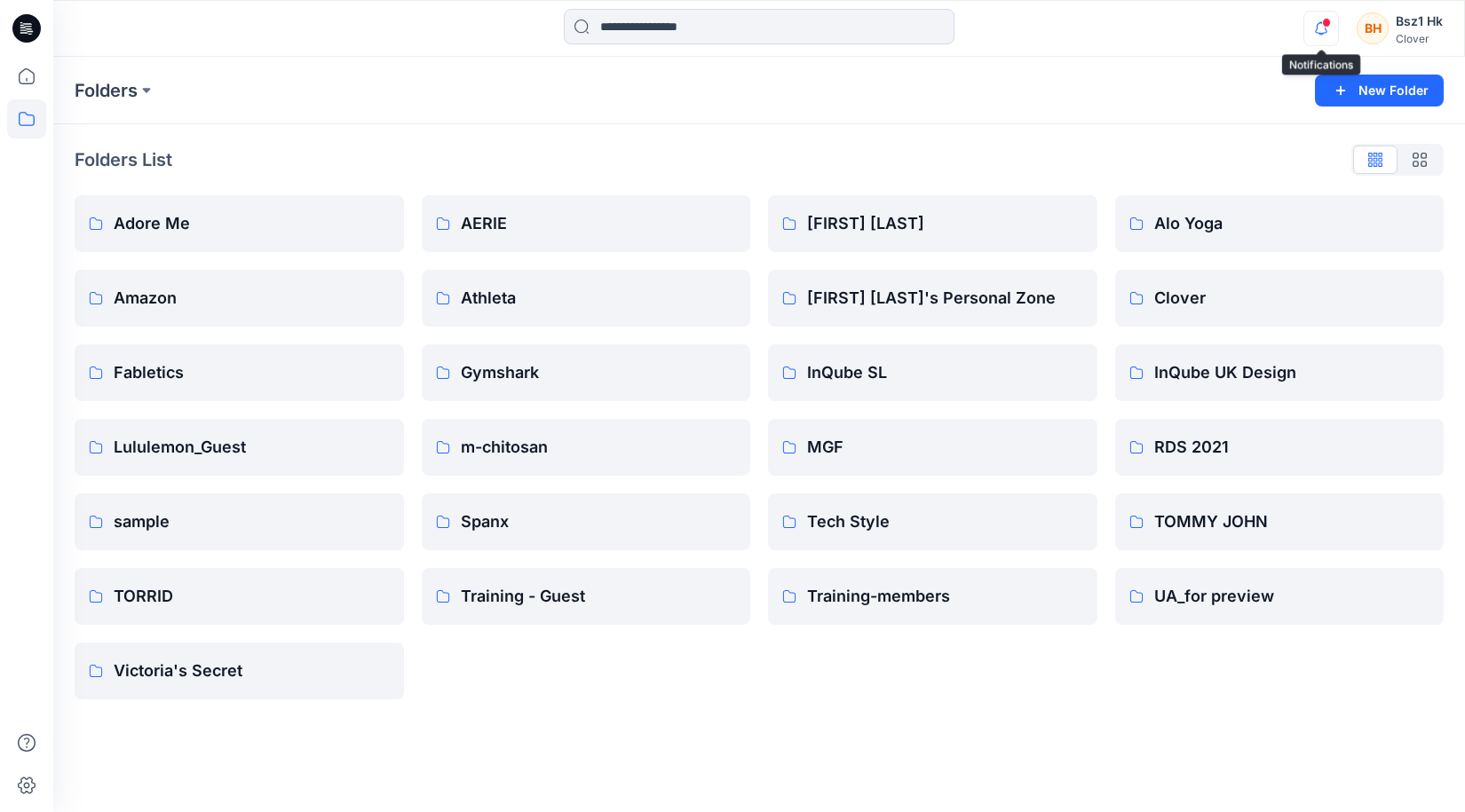 click 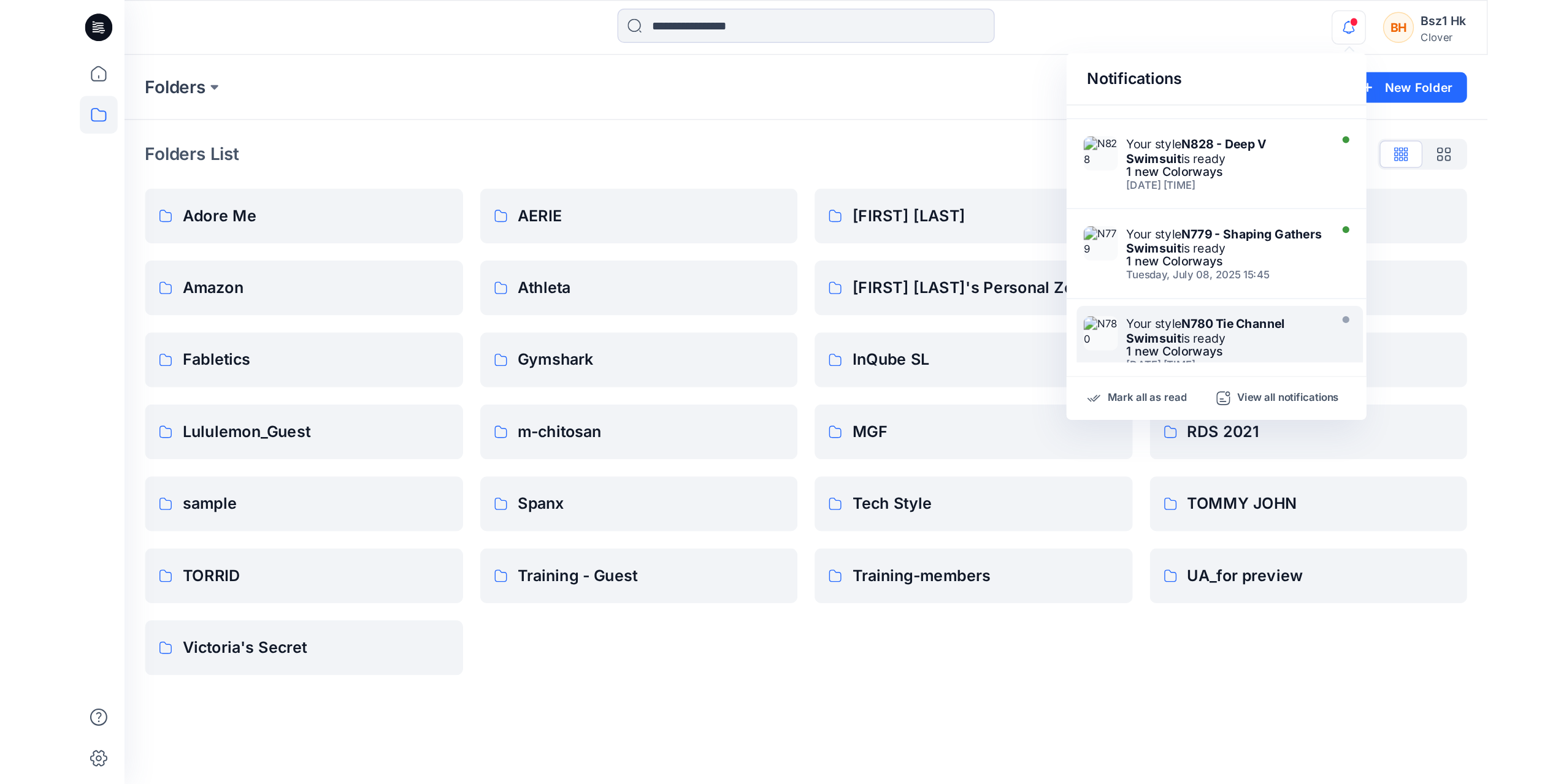 scroll, scrollTop: 0, scrollLeft: 0, axis: both 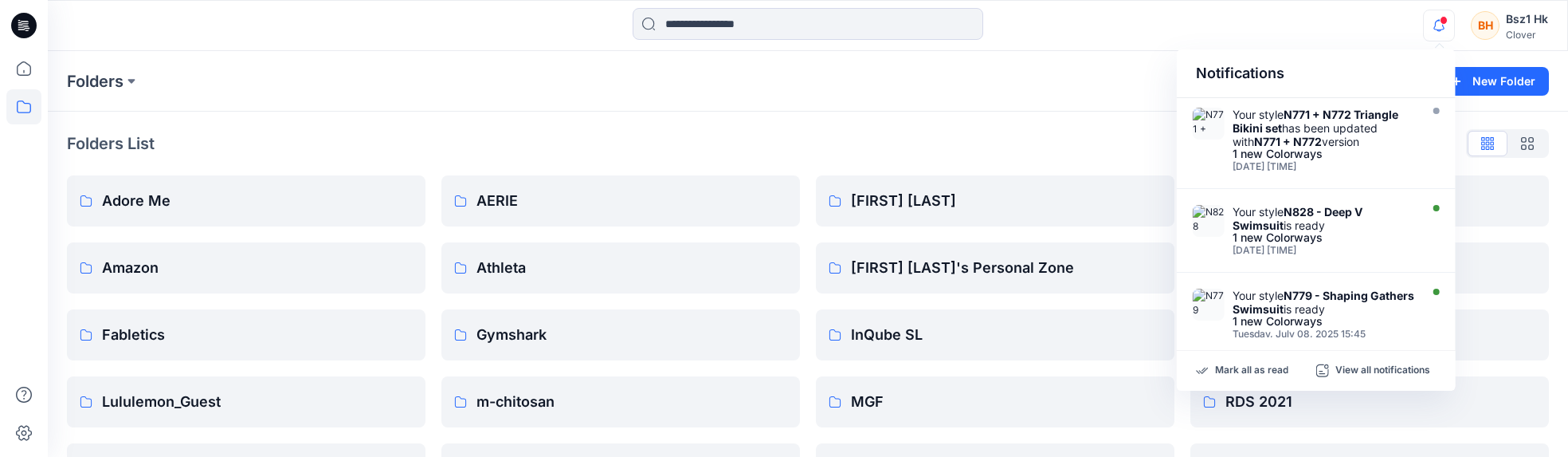 click 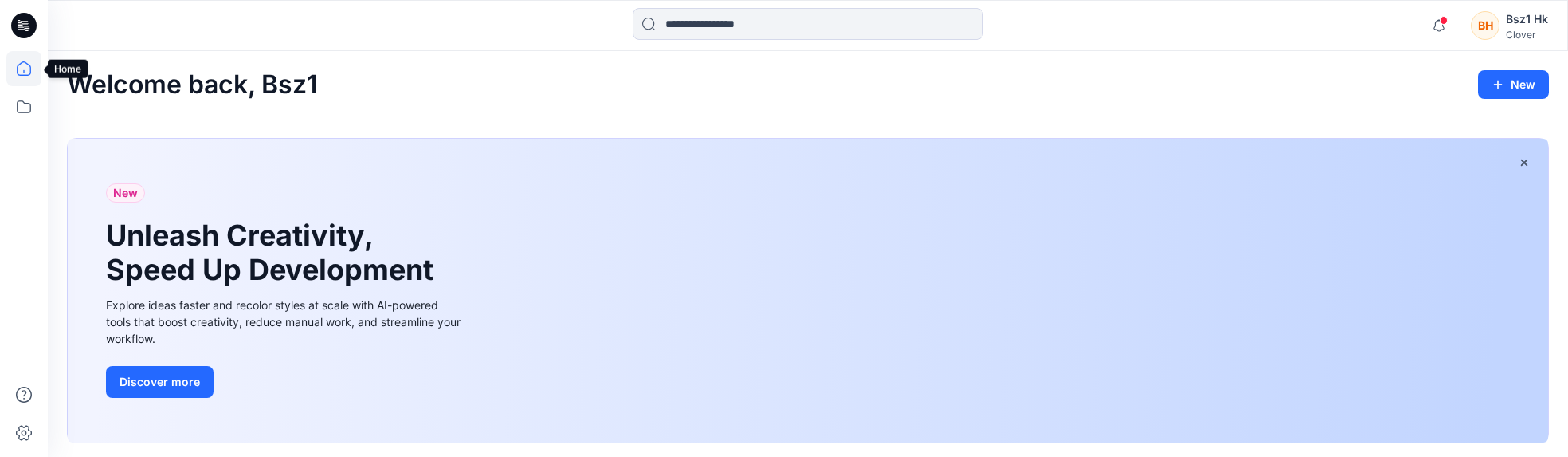 click 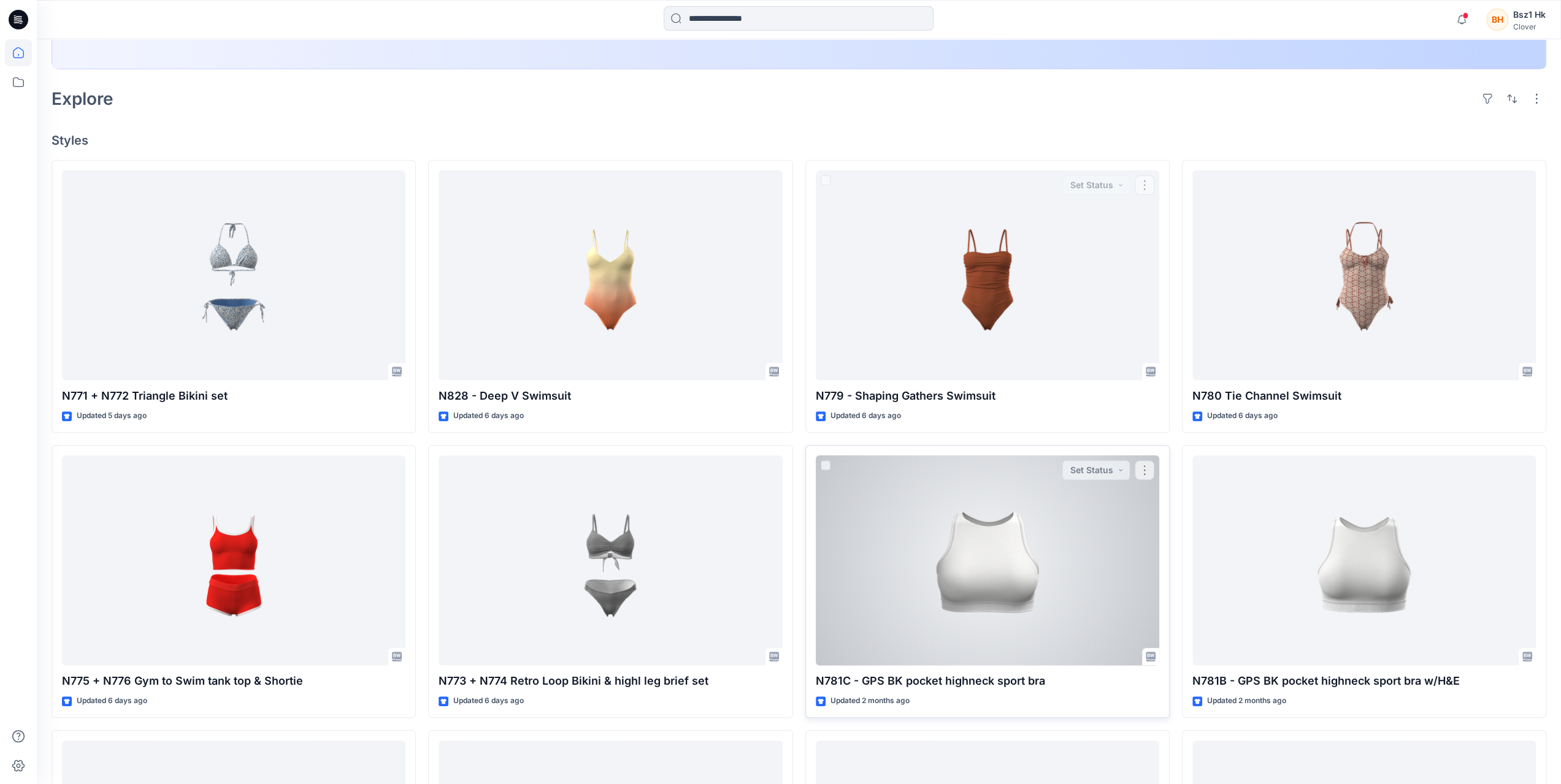 scroll, scrollTop: 429, scrollLeft: 0, axis: vertical 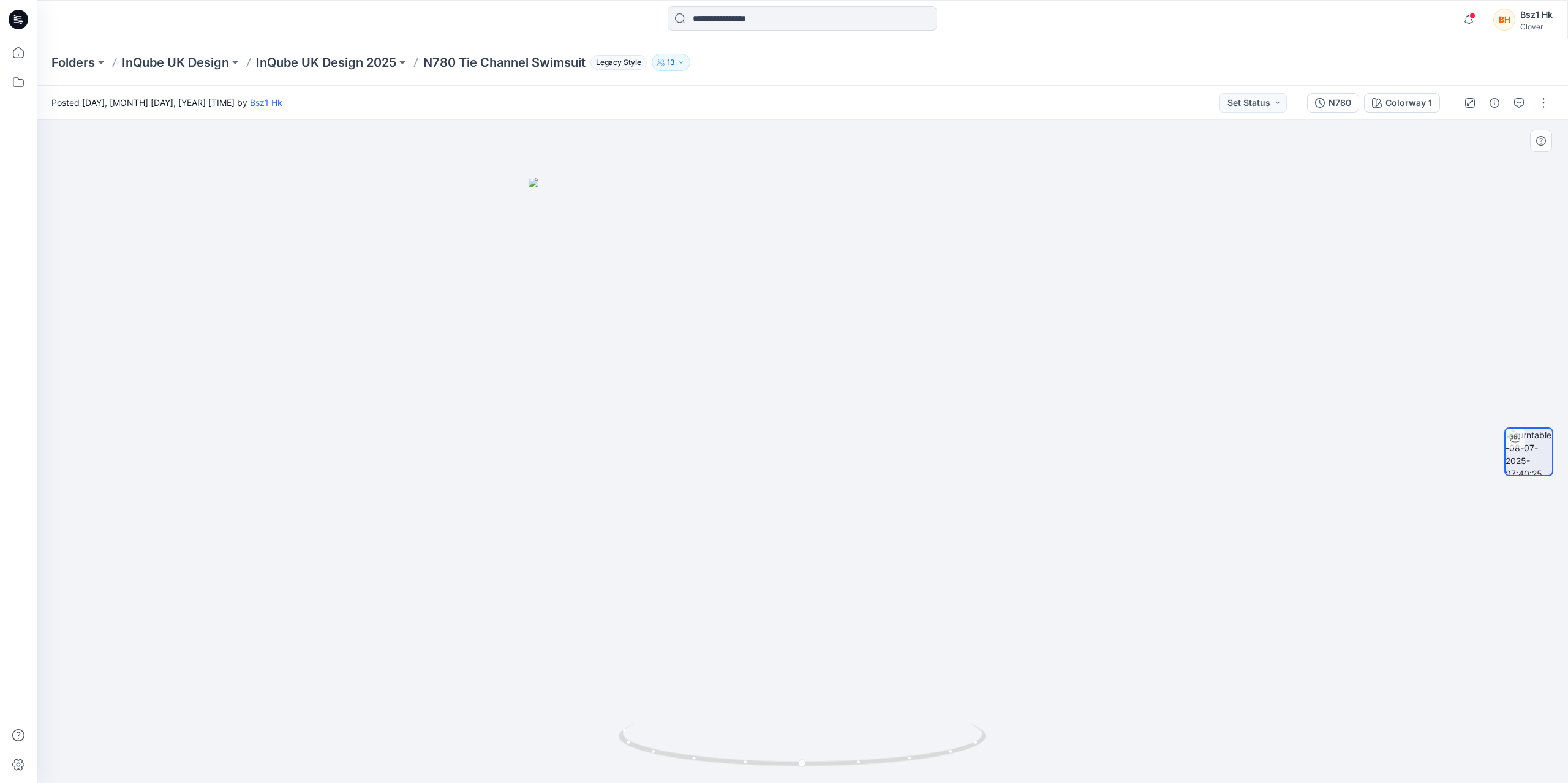 click at bounding box center [802, 480] 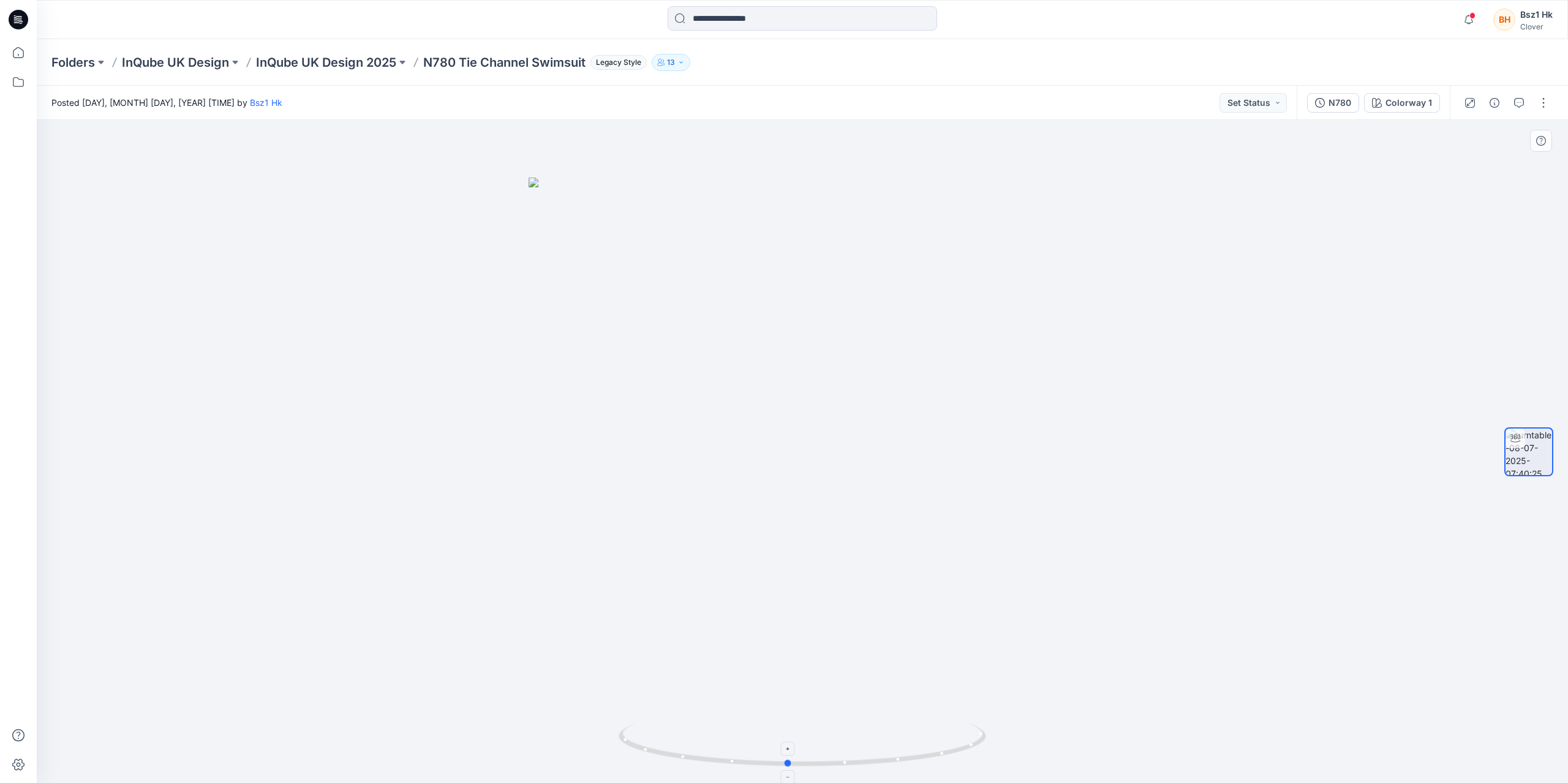 drag, startPoint x: 977, startPoint y: 748, endPoint x: 958, endPoint y: 757, distance: 21.0238 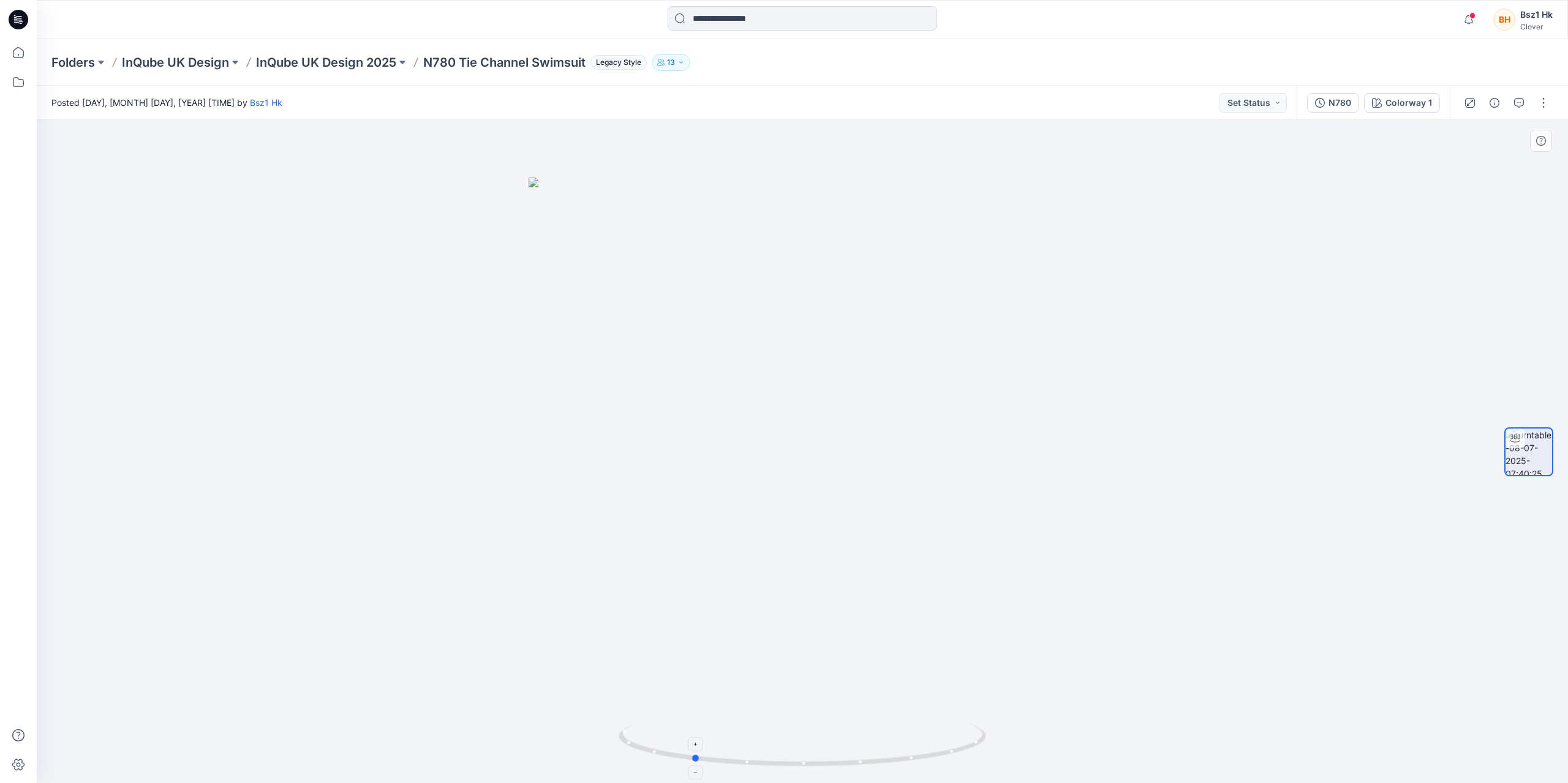 drag, startPoint x: 965, startPoint y: 754, endPoint x: 872, endPoint y: 767, distance: 93.90421 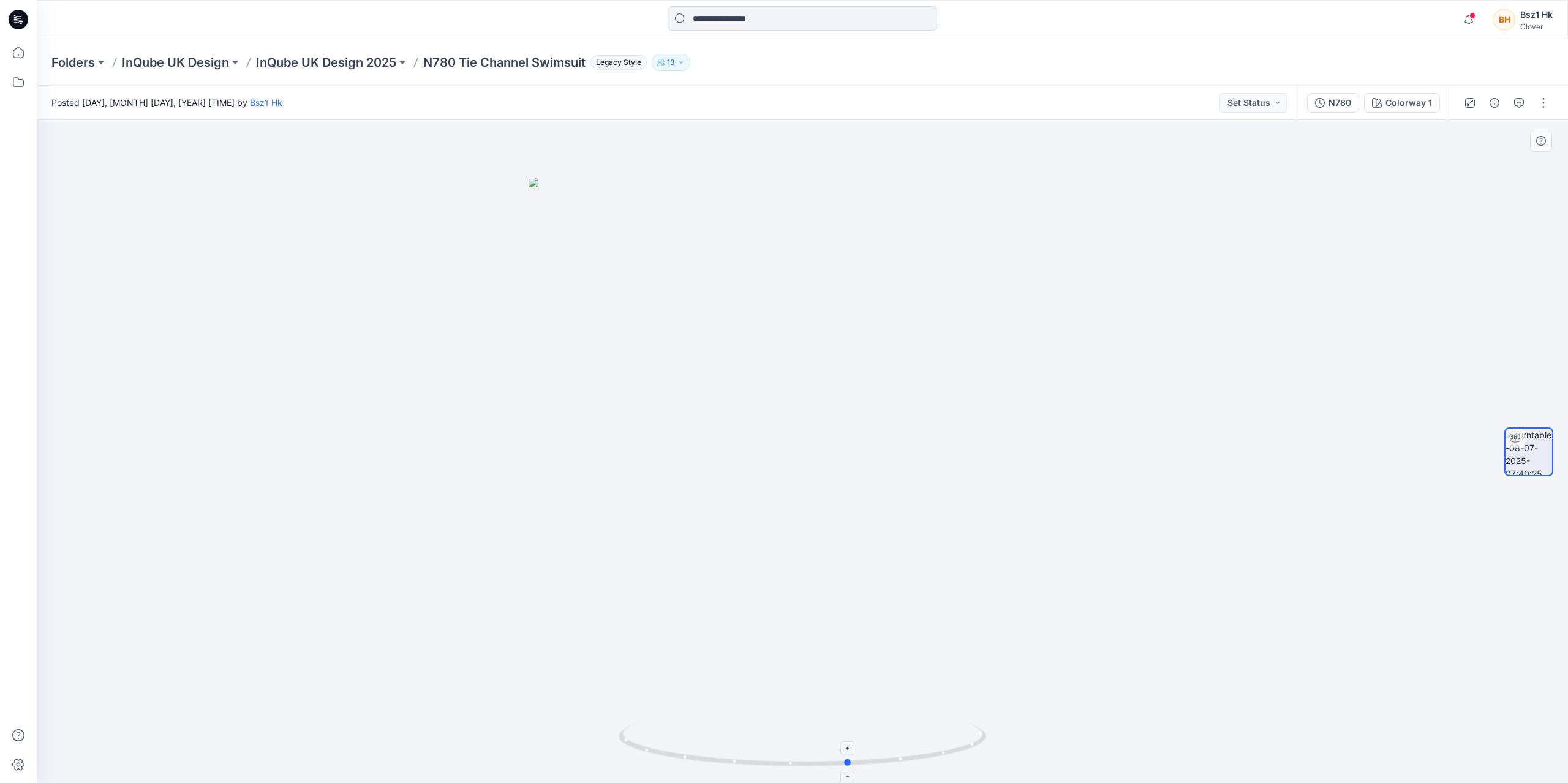 drag, startPoint x: 745, startPoint y: 760, endPoint x: 903, endPoint y: 765, distance: 158.07909 